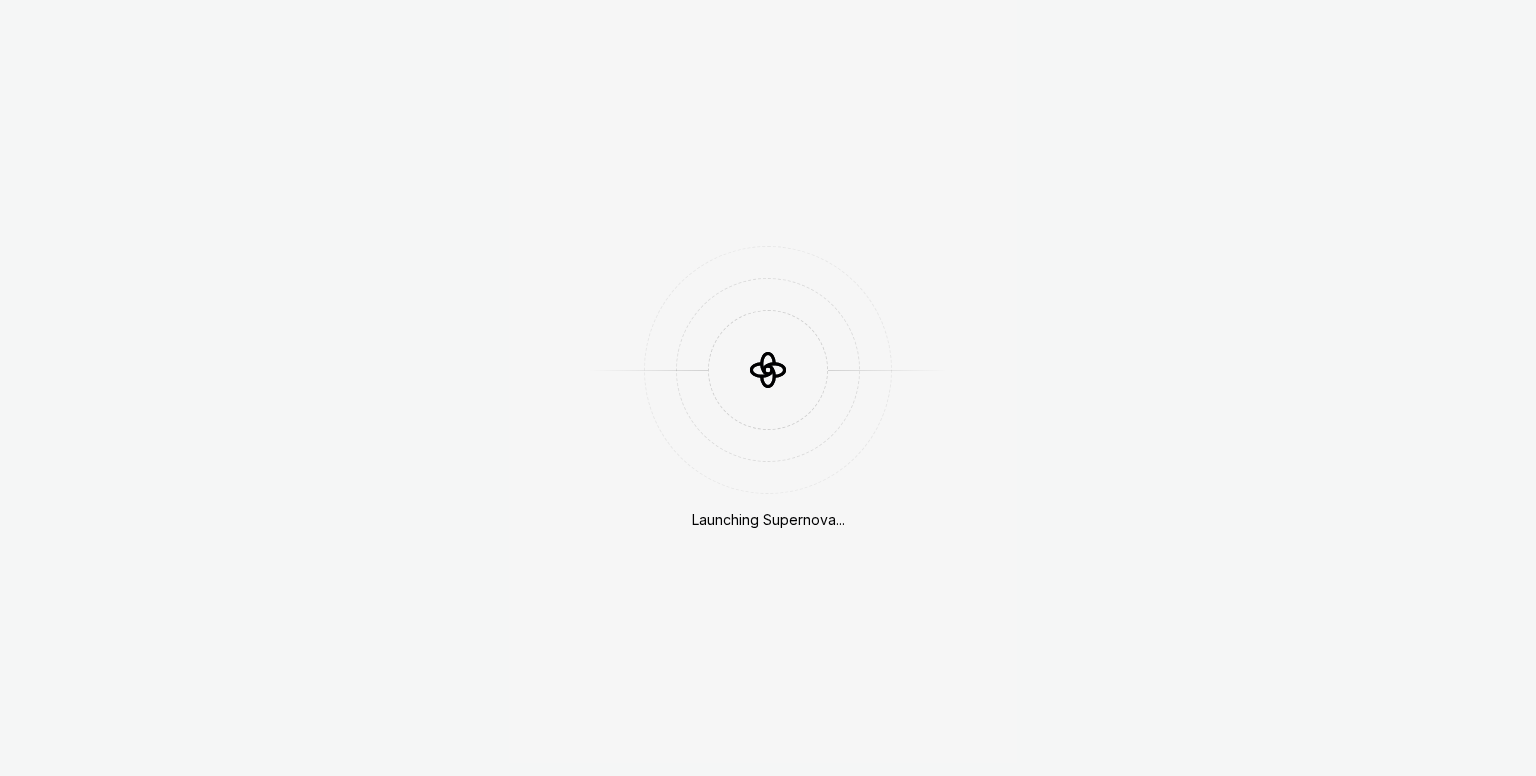 scroll, scrollTop: 0, scrollLeft: 0, axis: both 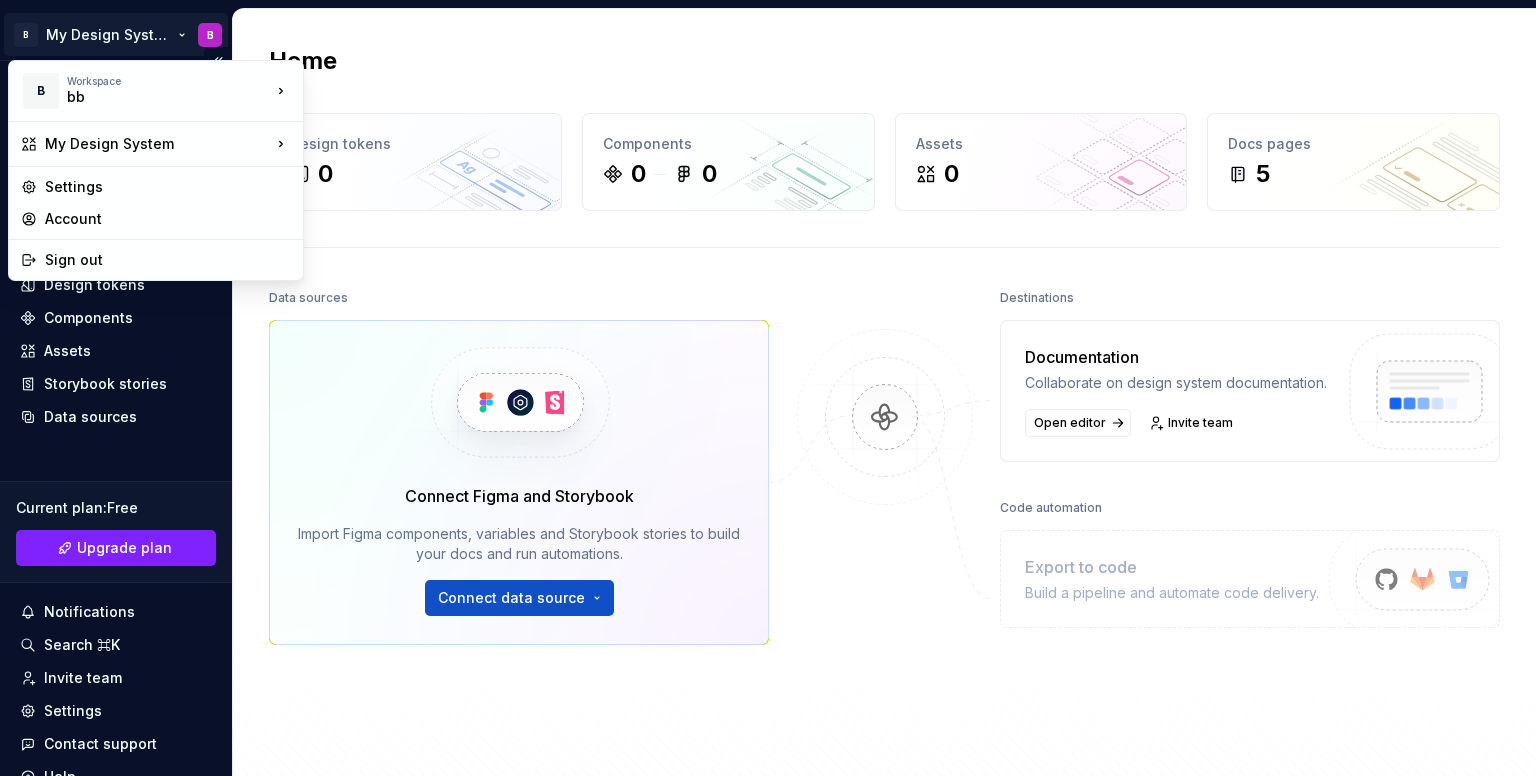 click on "B My Design System B Home Documentation Analytics Code automation Design system data Design tokens Components Assets Storybook stories Data sources Current plan : Free Upgrade plan Notifications Search ⌘K Invite team Settings Contact support Help Home Design tokens 0 Components 0 0 Assets 0 Docs pages 5 Data sources Connect Figma and Storybook Import Figma components, variables and Storybook stories to build your docs and run automations. Connect data source Destinations Documentation Collaborate on design system documentation. Open editor Invite team Code automation Export to code Build a pipeline and automate code delivery. Product documentation Learn how to build, manage and maintain design systems in smarter ways. Developer documentation Start delivering your design choices to your codebases right away. Join our Slack community Connect and learn with other design system practitioners. B Workspace bb My Design System Settings Account Sign out" at bounding box center (768, 388) 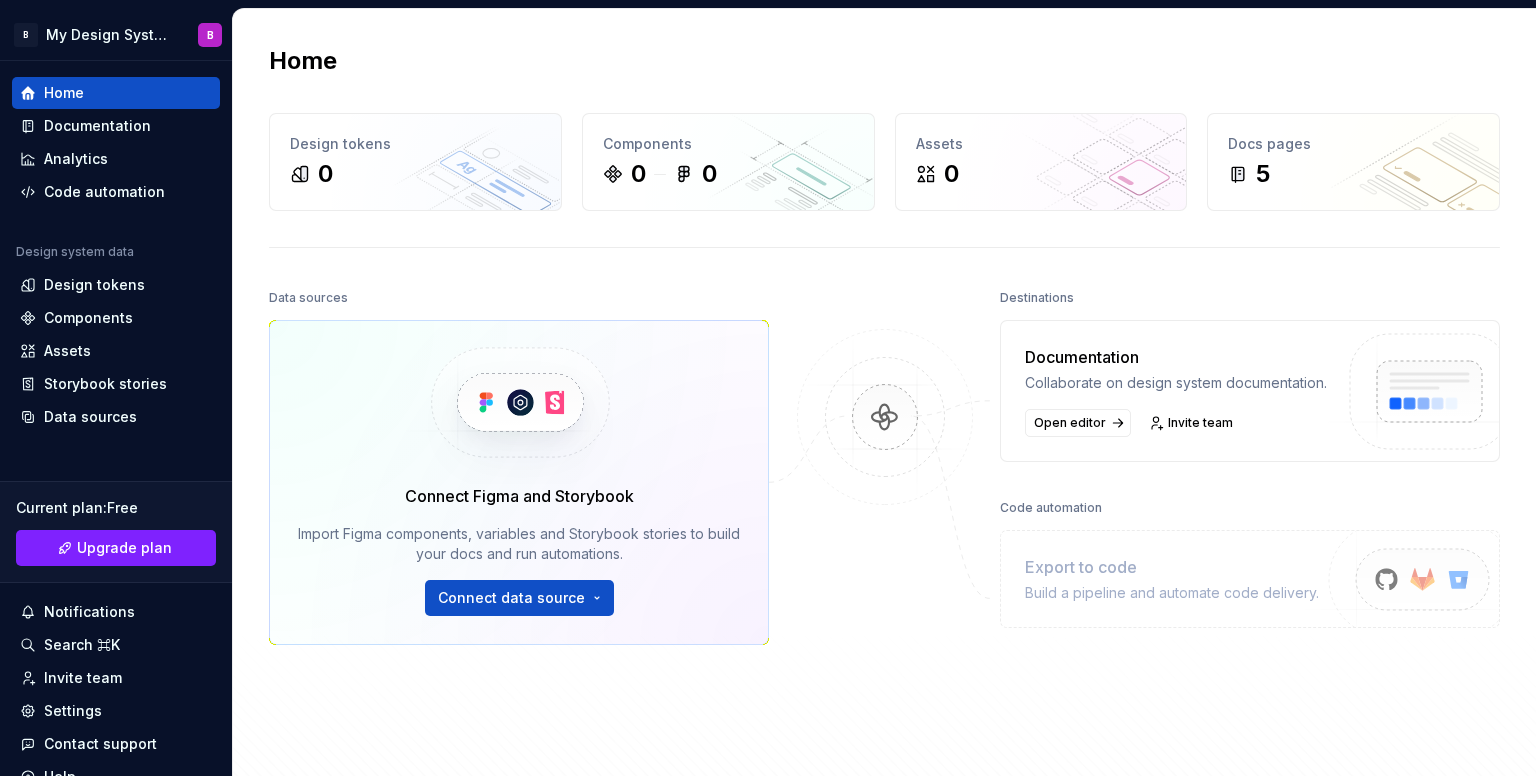 click on "B My Design System B Home Documentation Analytics Code automation Design system data Design tokens Components Assets Storybook stories Data sources Current plan : Free Upgrade plan Notifications Search ⌘K Invite team Settings Contact support Help Home Design tokens 0 Components 0 0 Assets 0 Docs pages 5 Data sources Connect Figma and Storybook Import Figma components, variables and Storybook stories to build your docs and run automations. Connect data source Destinations Documentation Collaborate on design system documentation. Open editor Invite team Code automation Export to code Build a pipeline and automate code delivery. Product documentation Learn how to build, manage and maintain design systems in smarter ways. Developer documentation Start delivering your design choices to your codebases right away. Join our Slack community Connect and learn with other design system practitioners." at bounding box center (768, 388) 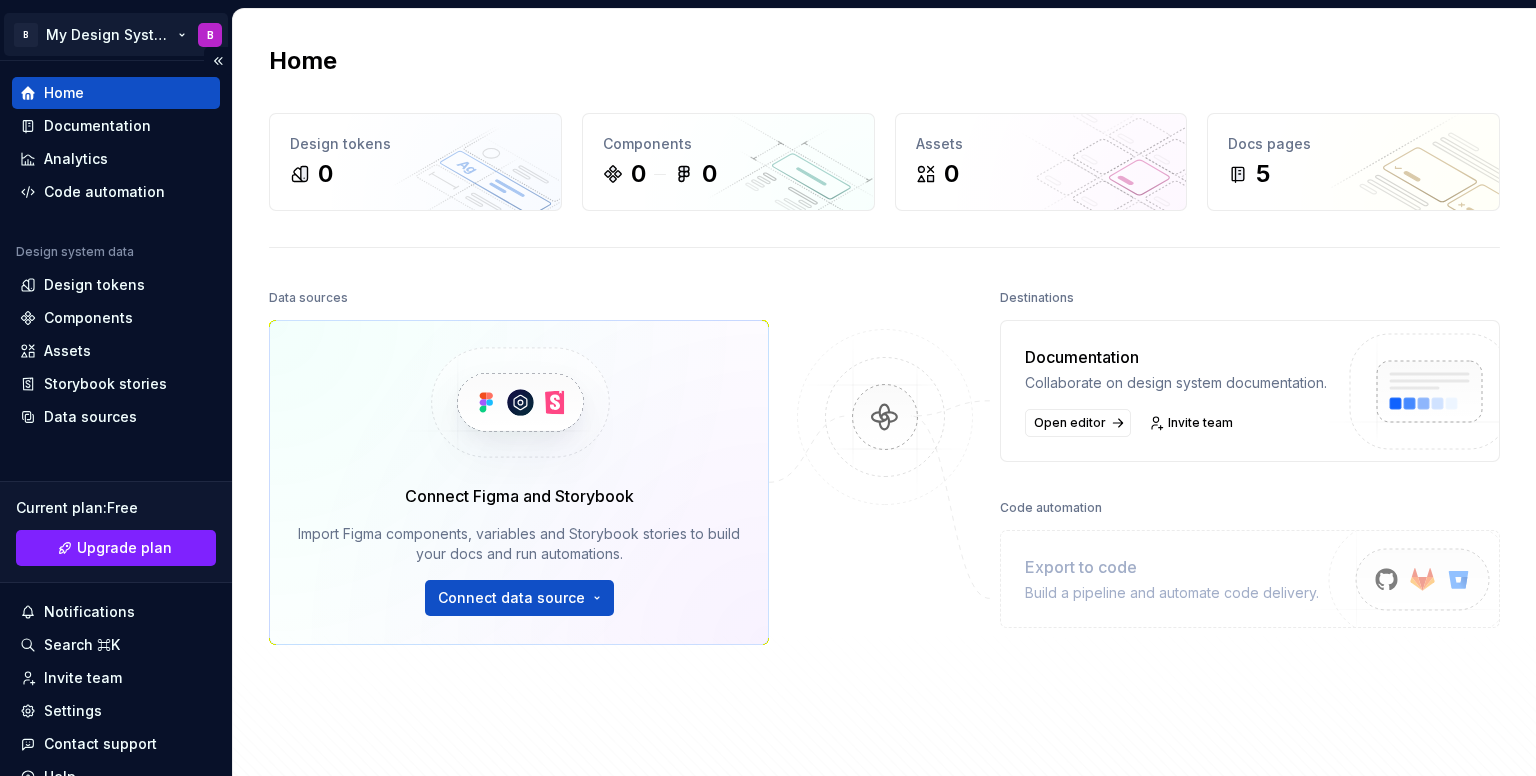 click on "B My Design System B Home Documentation Analytics Code automation Design system data Design tokens Components Assets Storybook stories Data sources Current plan : Free Upgrade plan Notifications Search ⌘K Invite team Settings Contact support Help Home Design tokens 0 Components 0 0 Assets 0 Docs pages 5 Data sources Connect Figma and Storybook Import Figma components, variables and Storybook stories to build your docs and run automations. Connect data source Destinations Documentation Collaborate on design system documentation. Open editor Invite team Code automation Export to code Build a pipeline and automate code delivery. Product documentation Learn how to build, manage and maintain design systems in smarter ways. Developer documentation Start delivering your design choices to your codebases right away. Join our Slack community Connect and learn with other design system practitioners." at bounding box center [768, 388] 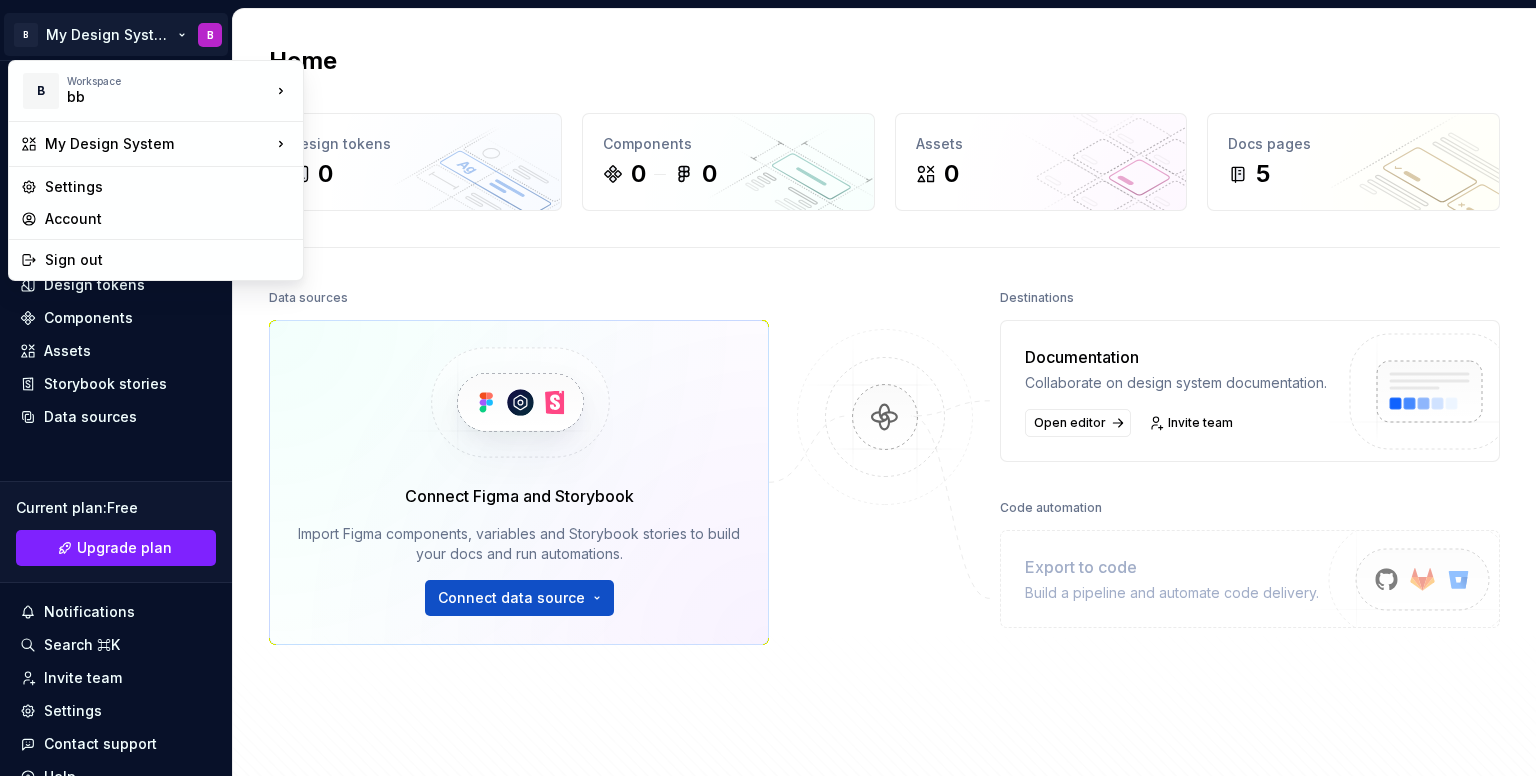 click on "B My Design System B Home Documentation Analytics Code automation Design system data Design tokens Components Assets Storybook stories Data sources Current plan : Free Upgrade plan Notifications Search ⌘K Invite team Settings Contact support Help Home Design tokens 0 Components 0 0 Assets 0 Docs pages 5 Data sources Connect Figma and Storybook Import Figma components, variables and Storybook stories to build your docs and run automations. Connect data source Destinations Documentation Collaborate on design system documentation. Open editor Invite team Code automation Export to code Build a pipeline and automate code delivery. Product documentation Learn how to build, manage and maintain design systems in smarter ways. Developer documentation Start delivering your design choices to your codebases right away. Join our Slack community Connect and learn with other design system practitioners. B Workspace bb My Design System Settings Account Sign out" at bounding box center (768, 388) 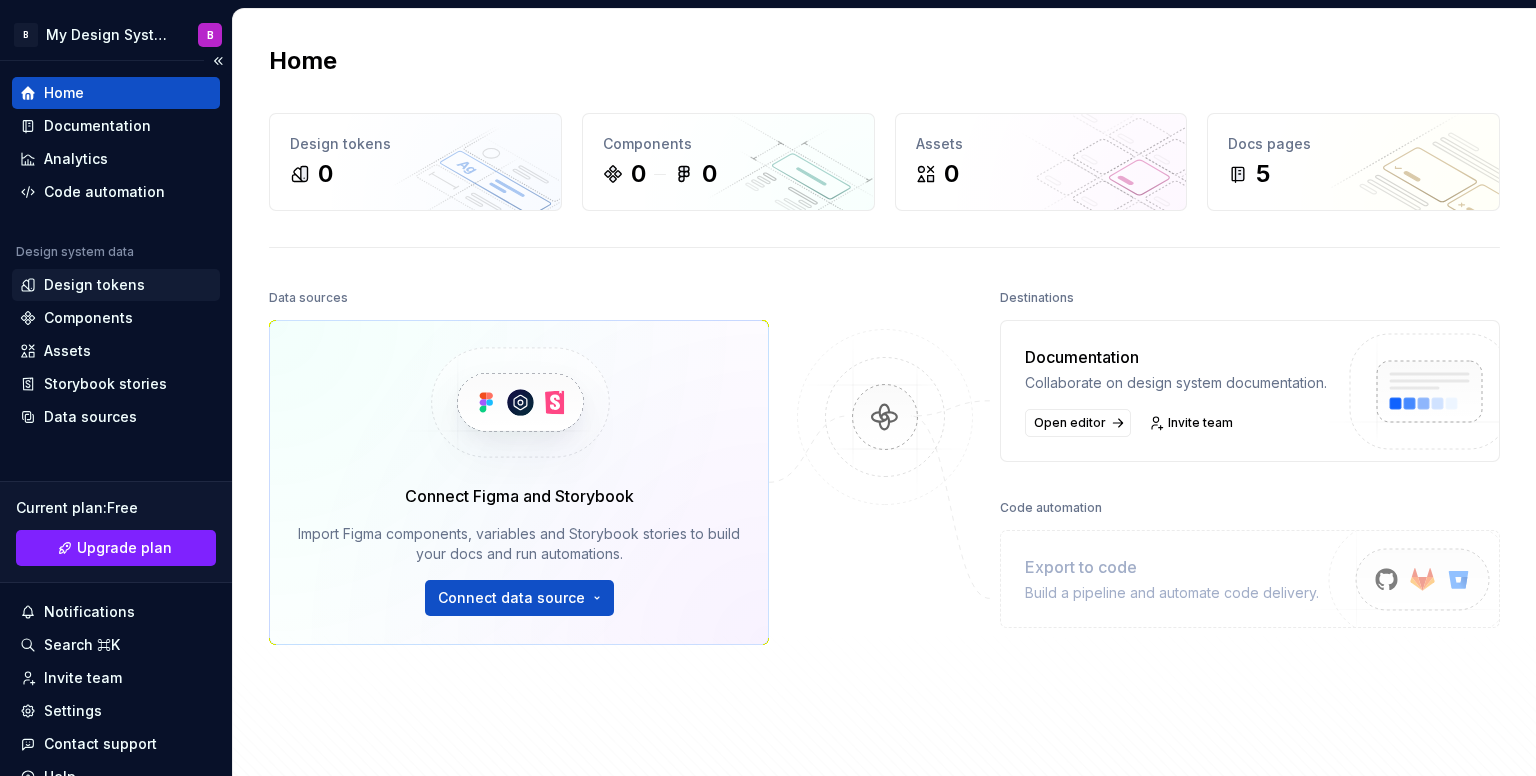 click on "Design tokens" at bounding box center [94, 285] 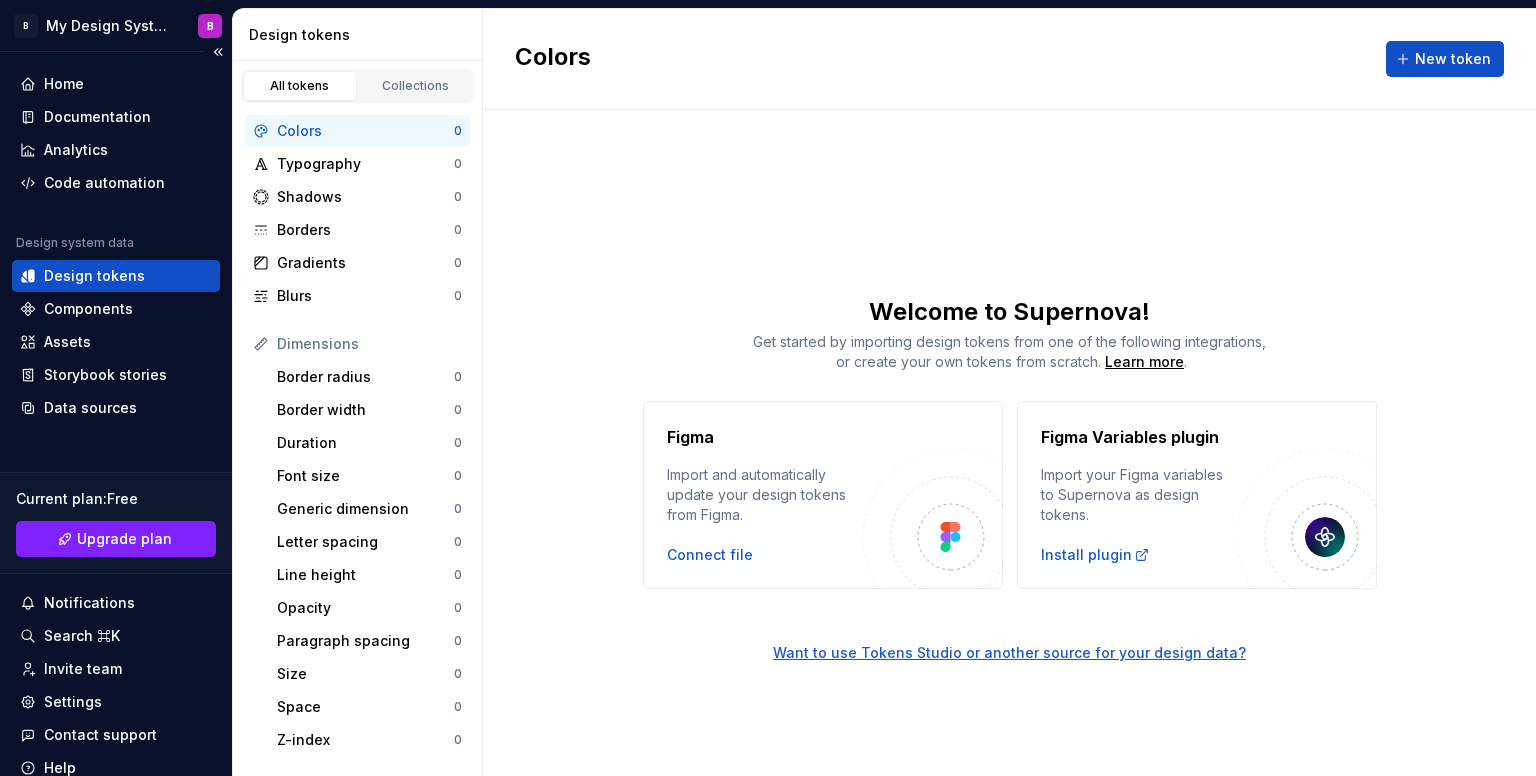 scroll, scrollTop: 0, scrollLeft: 0, axis: both 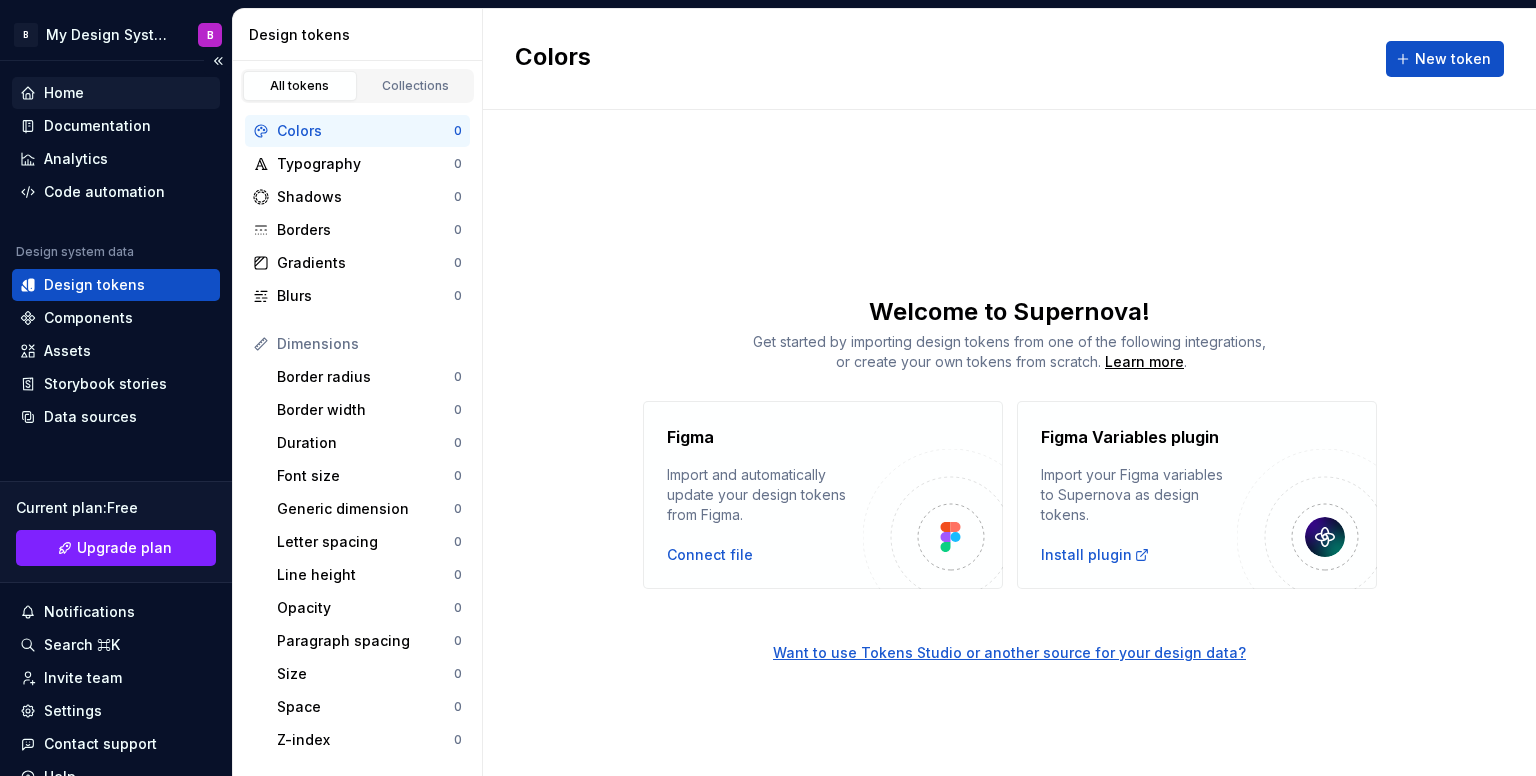 click on "Home" at bounding box center [116, 93] 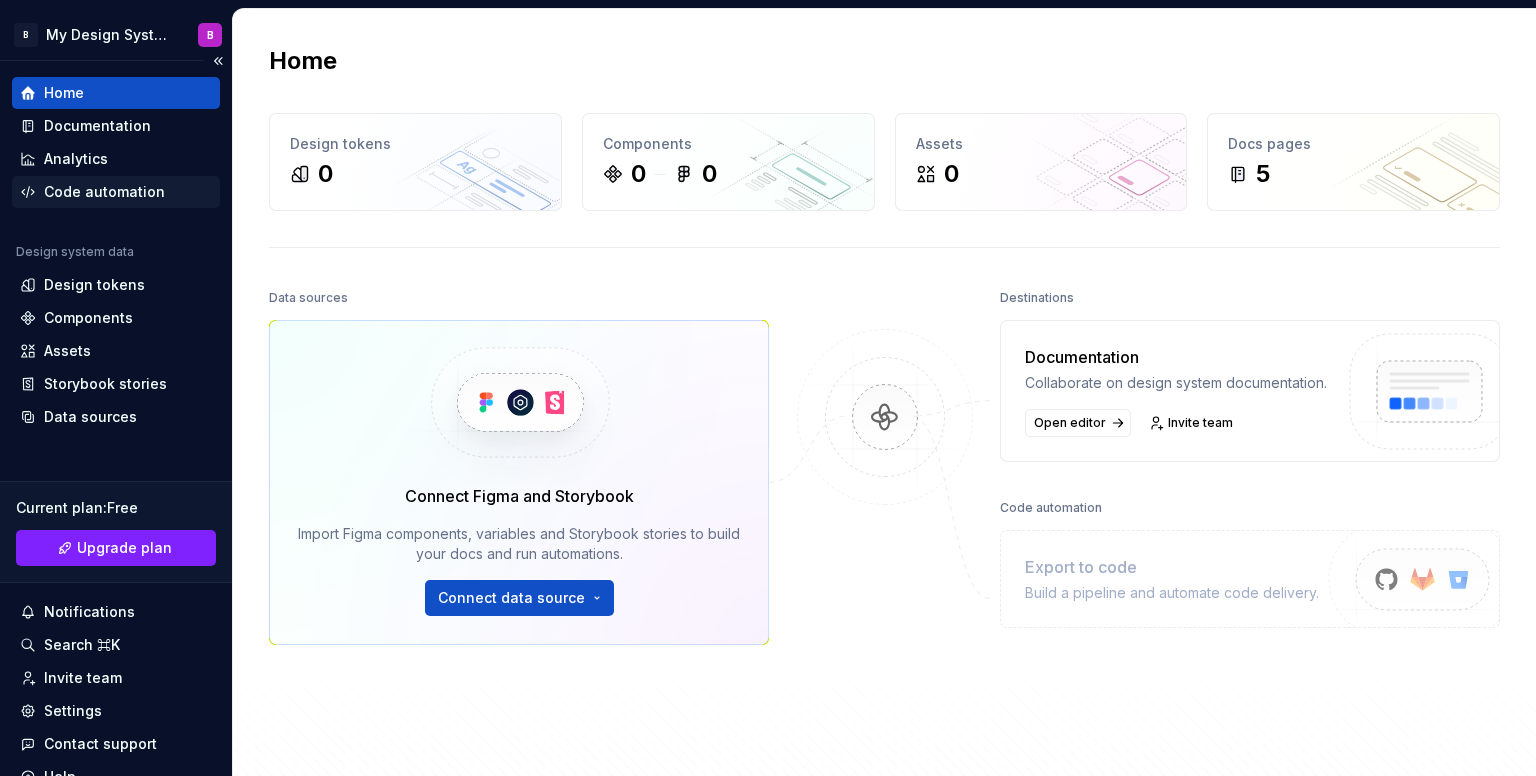 click on "Code automation" at bounding box center [116, 192] 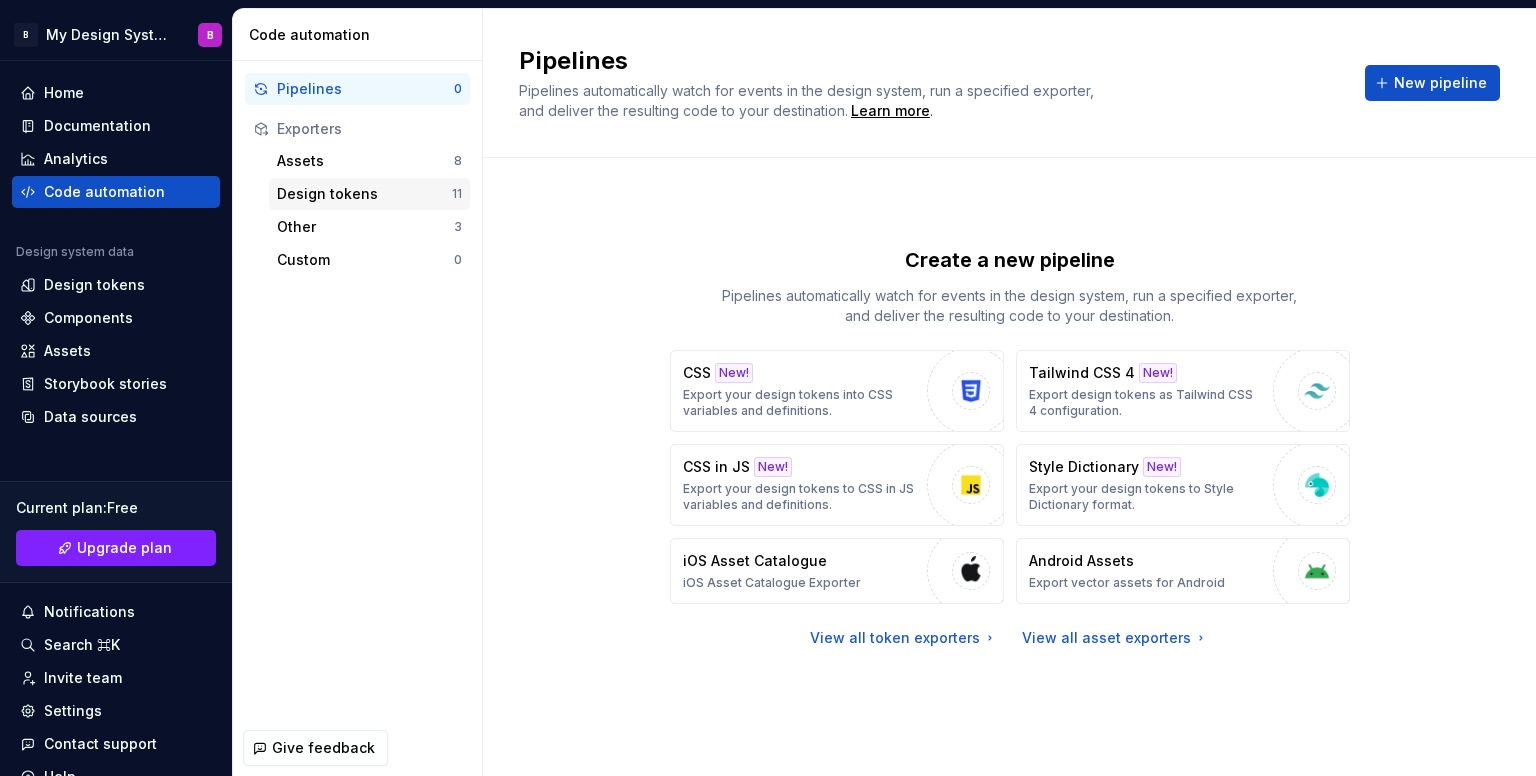 click on "Design tokens" at bounding box center (364, 194) 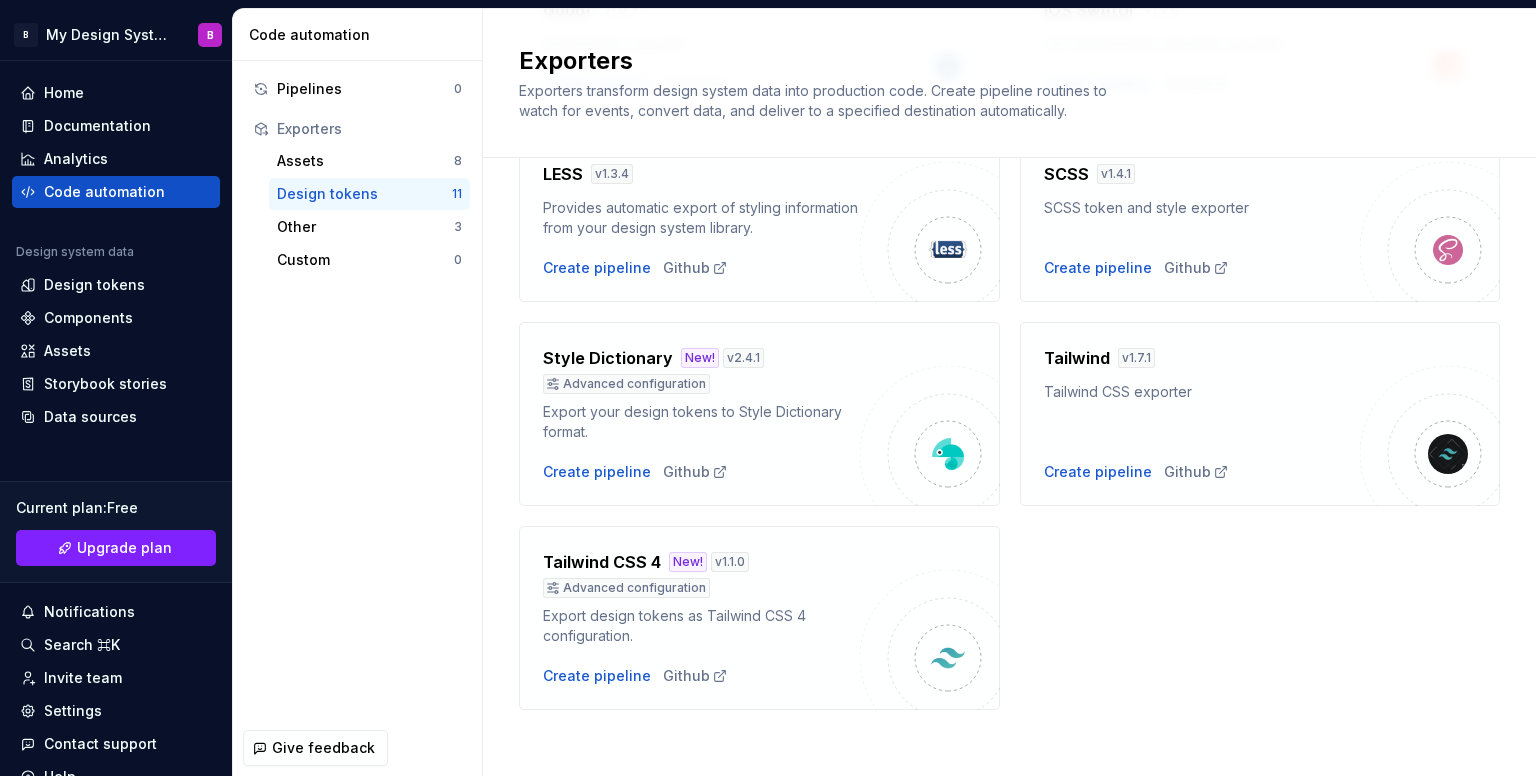 scroll, scrollTop: 685, scrollLeft: 0, axis: vertical 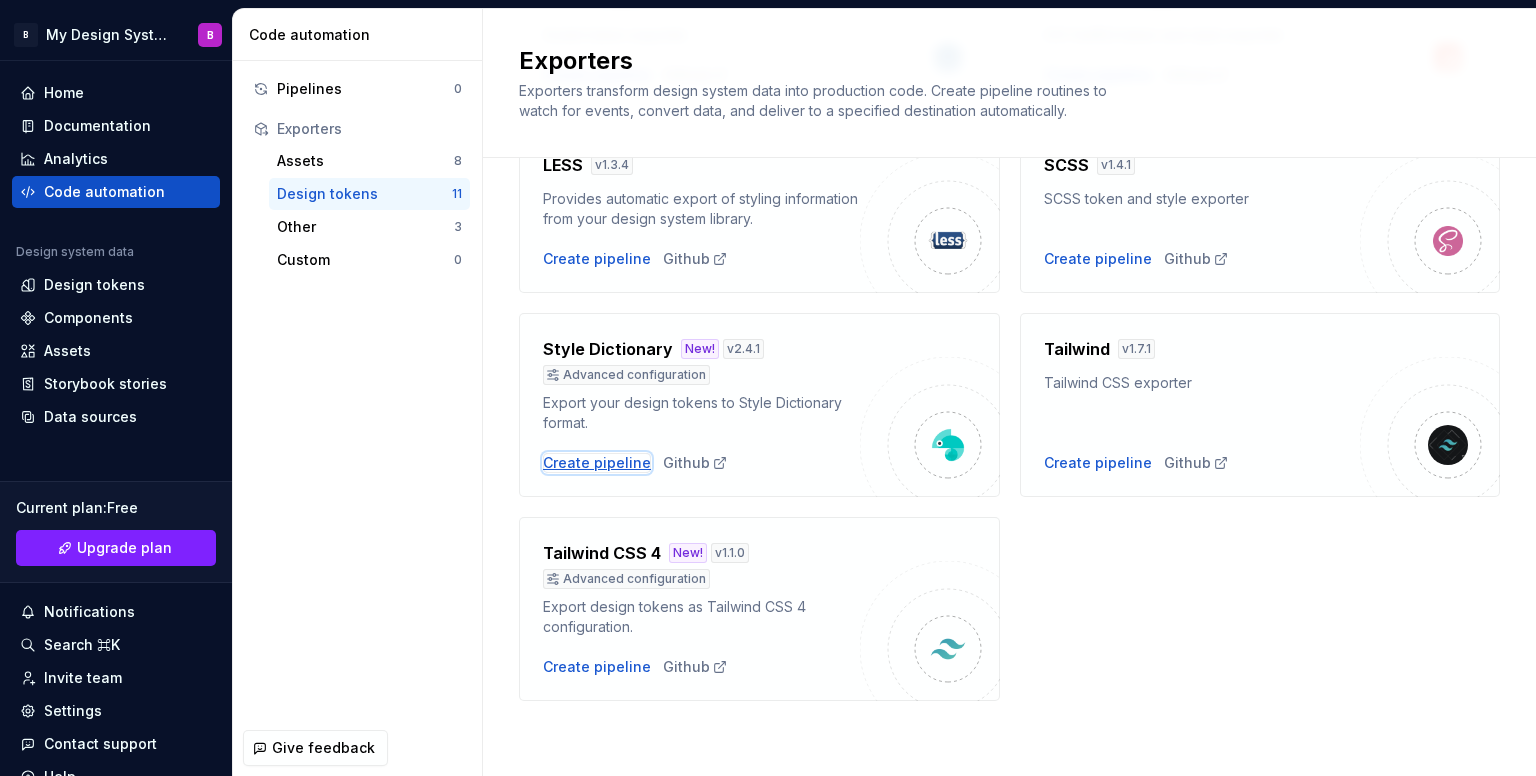 click on "Create pipeline" at bounding box center [597, 463] 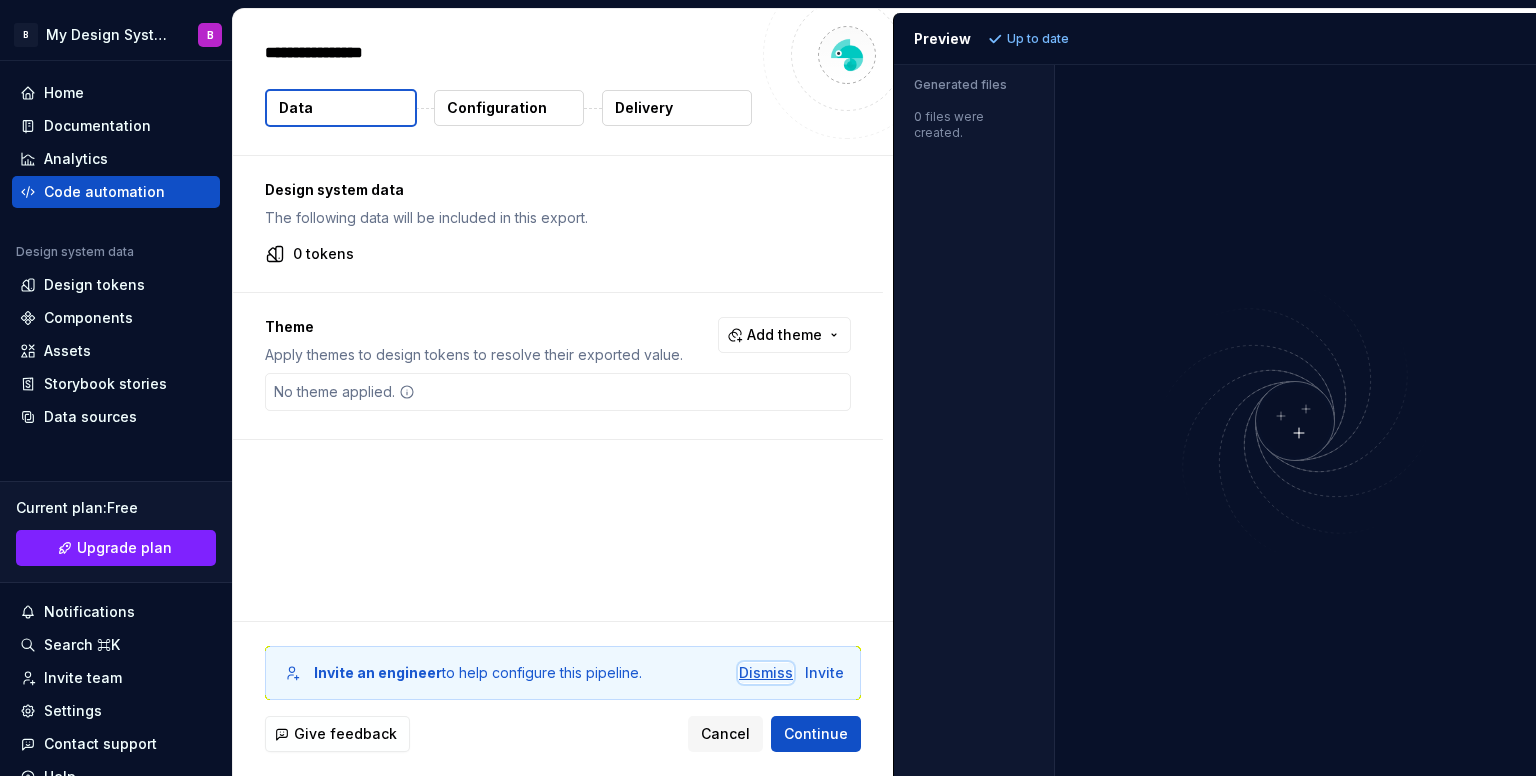 click on "Dismiss" at bounding box center (766, 673) 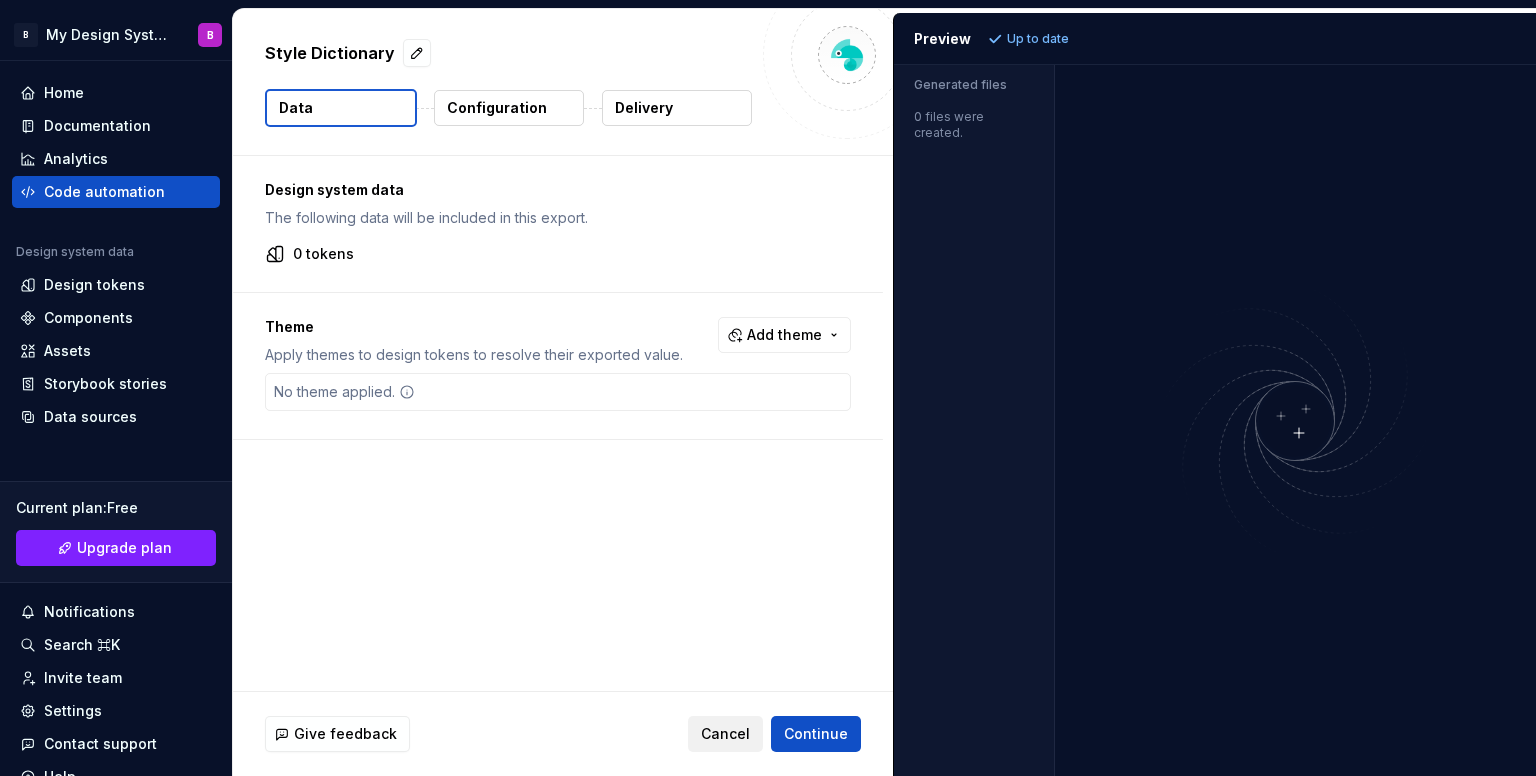 click on "Cancel" at bounding box center (725, 734) 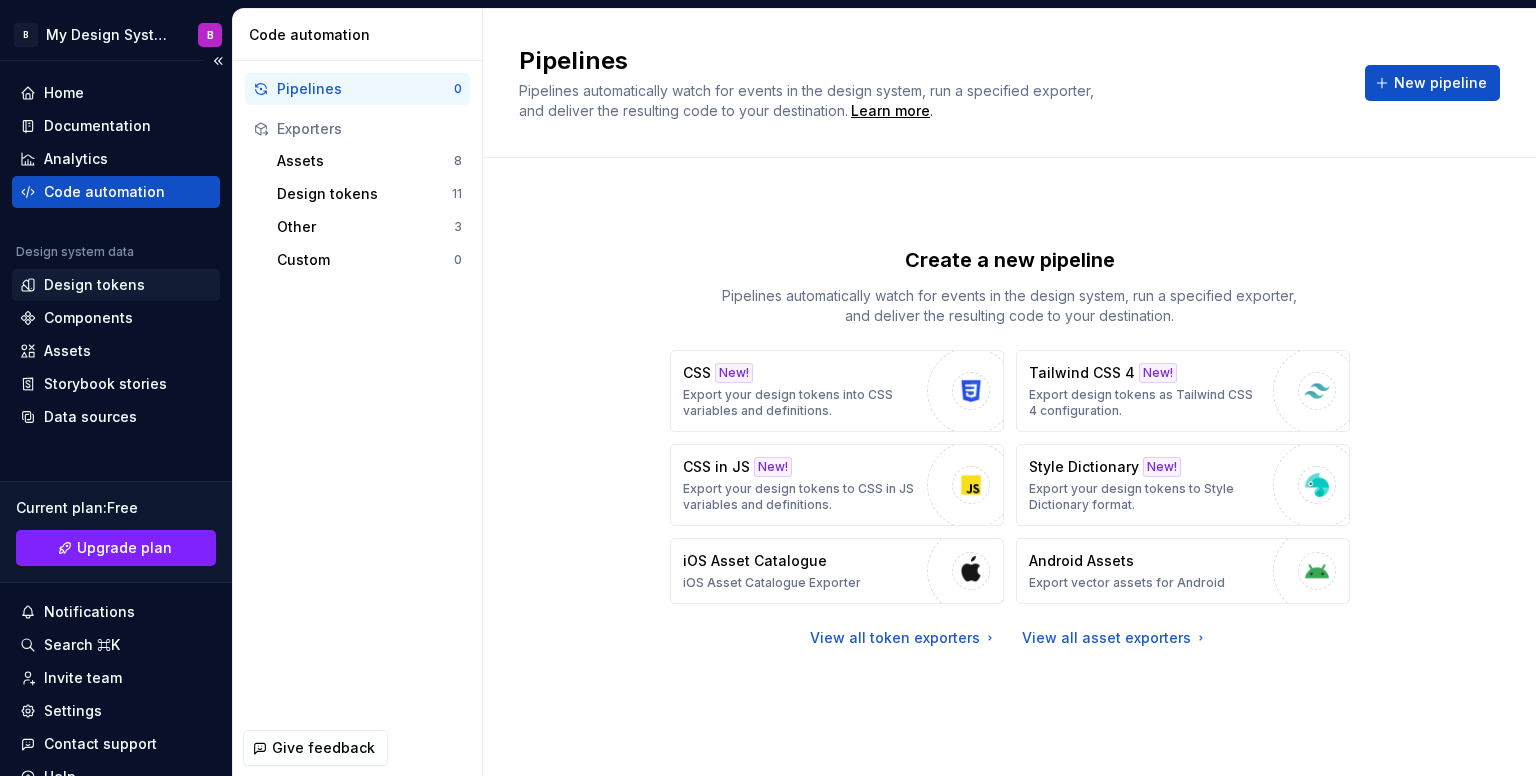 click on "Design tokens" at bounding box center [94, 285] 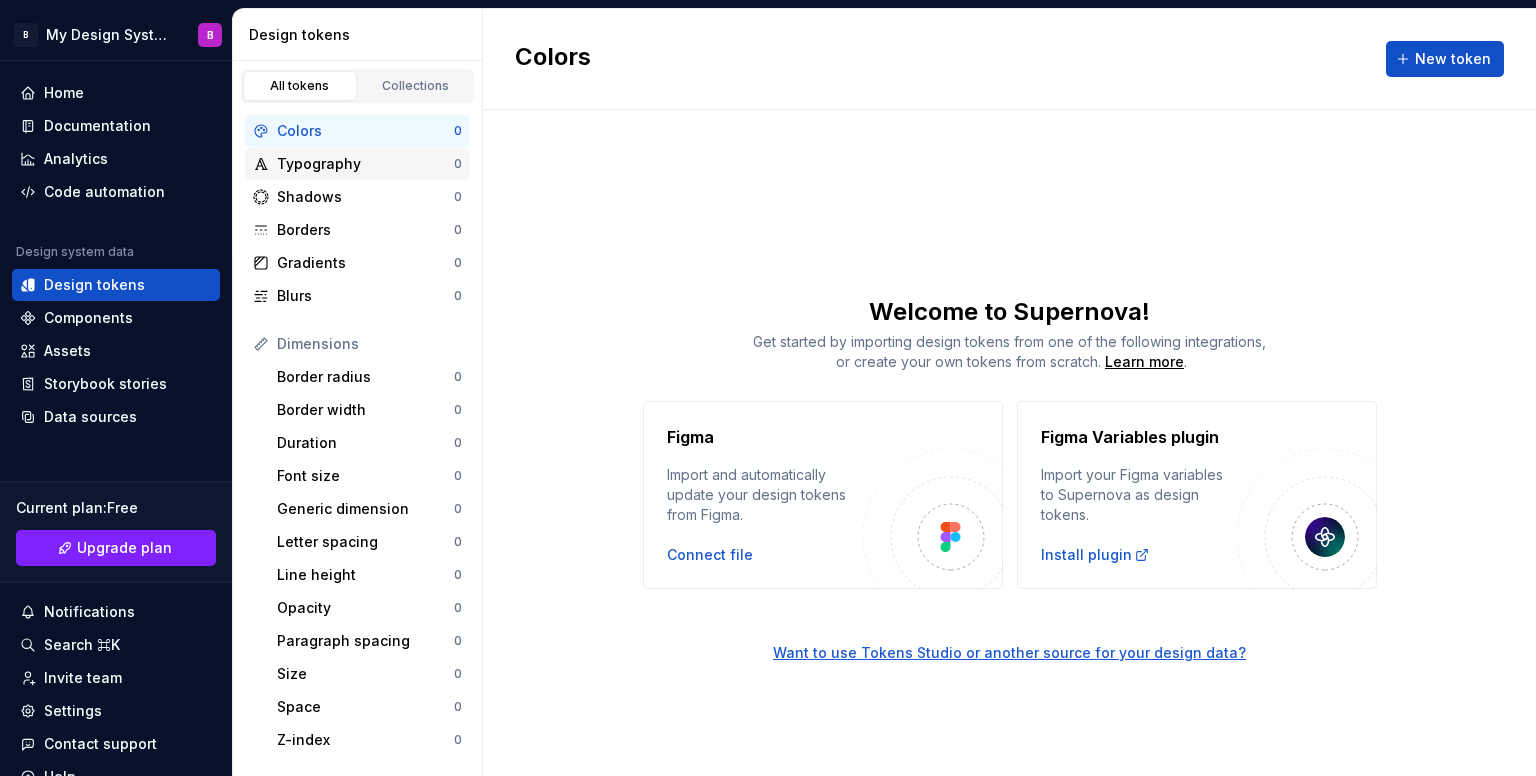 click on "Typography" at bounding box center [365, 164] 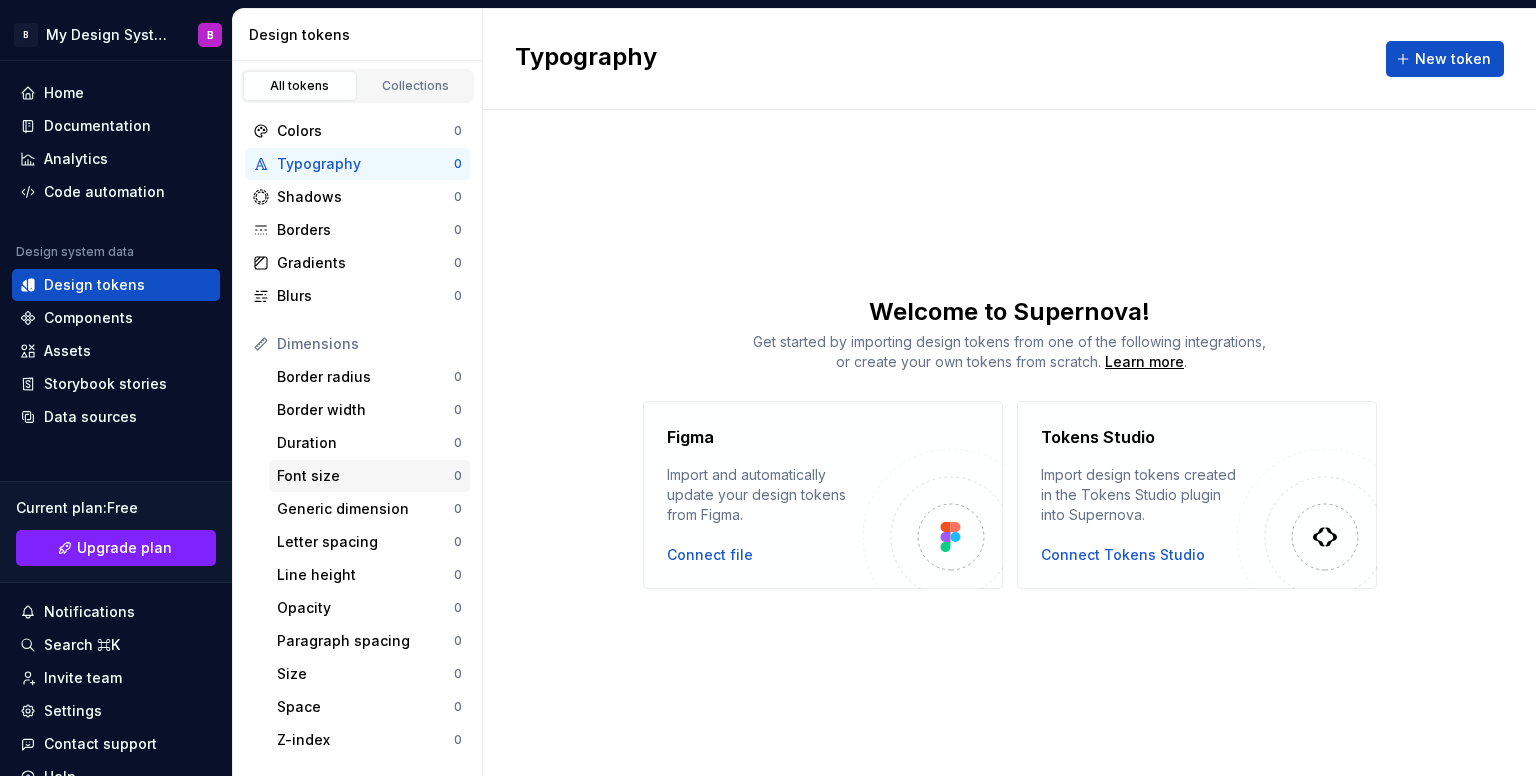 click on "Font size" at bounding box center (365, 476) 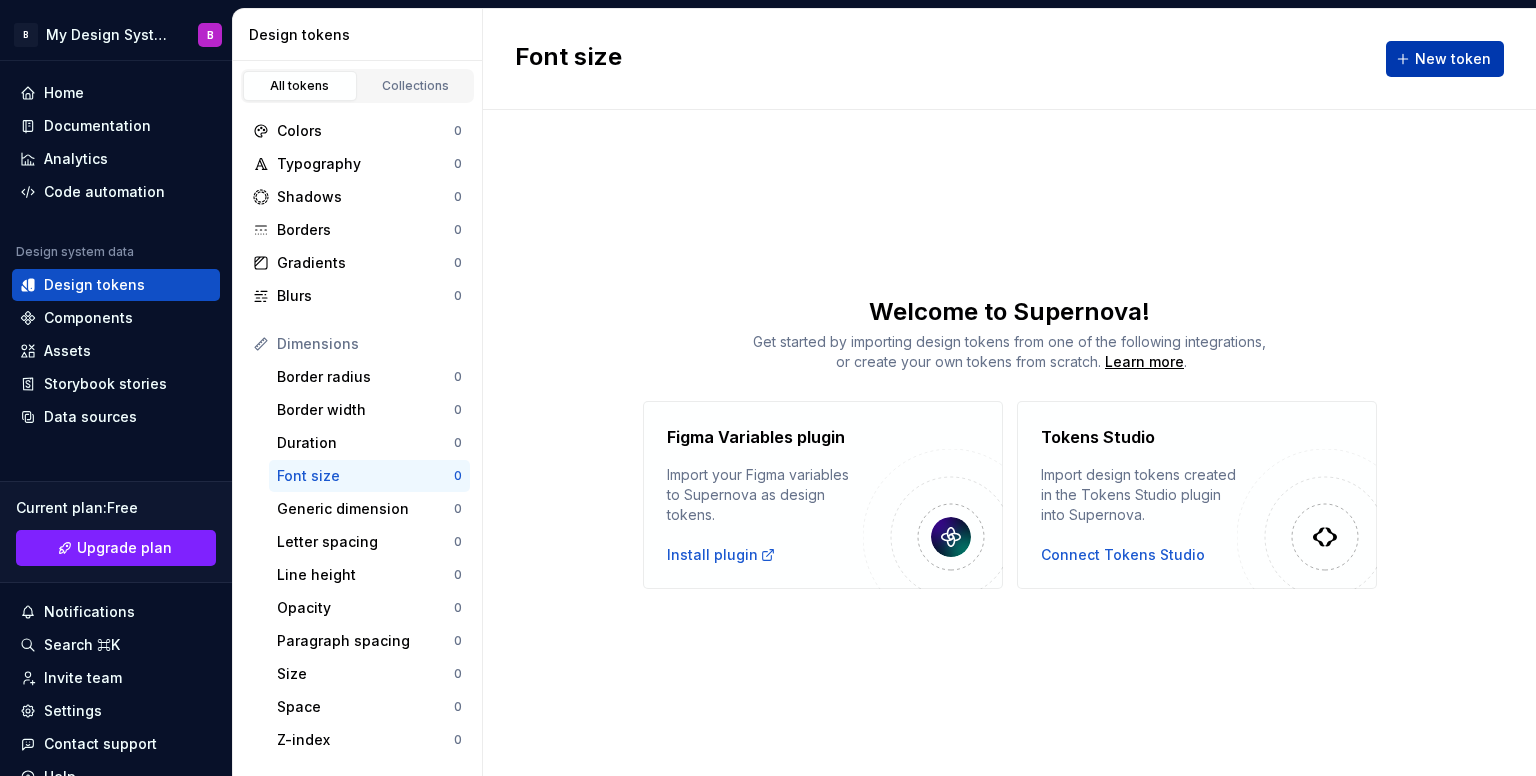 click on "New token" at bounding box center (1453, 59) 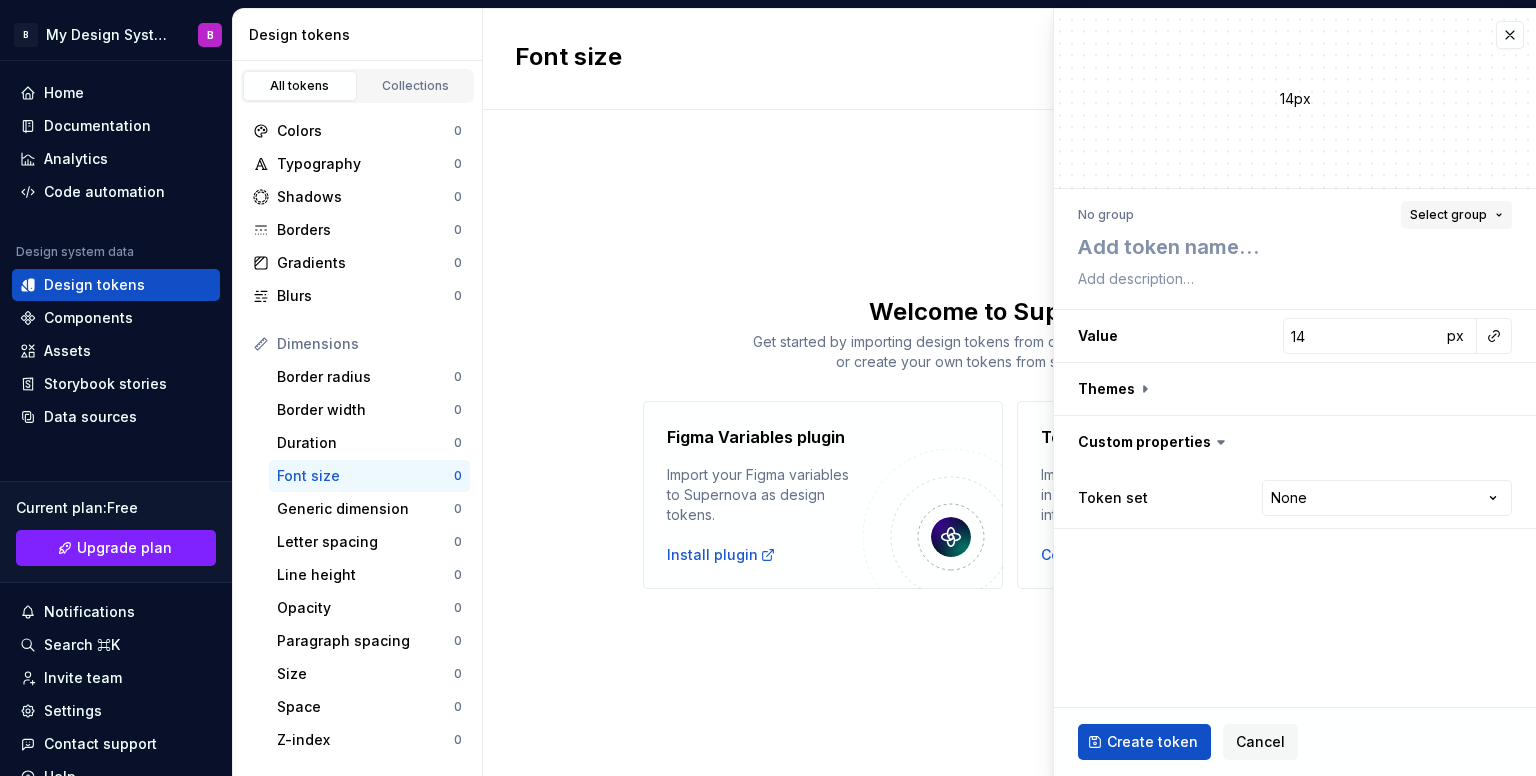 click on "Select group" at bounding box center (1456, 215) 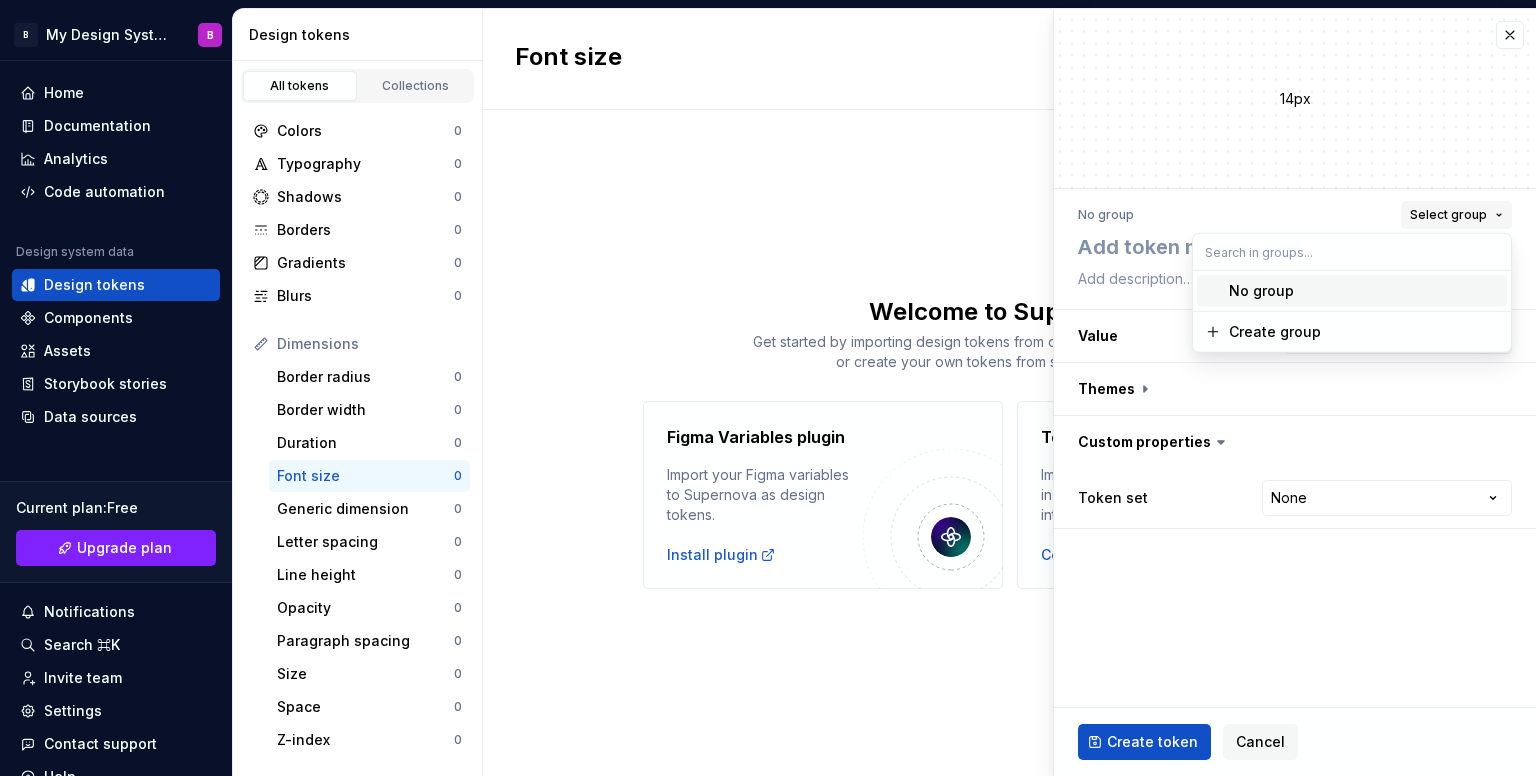 click on "Select group" at bounding box center (1456, 215) 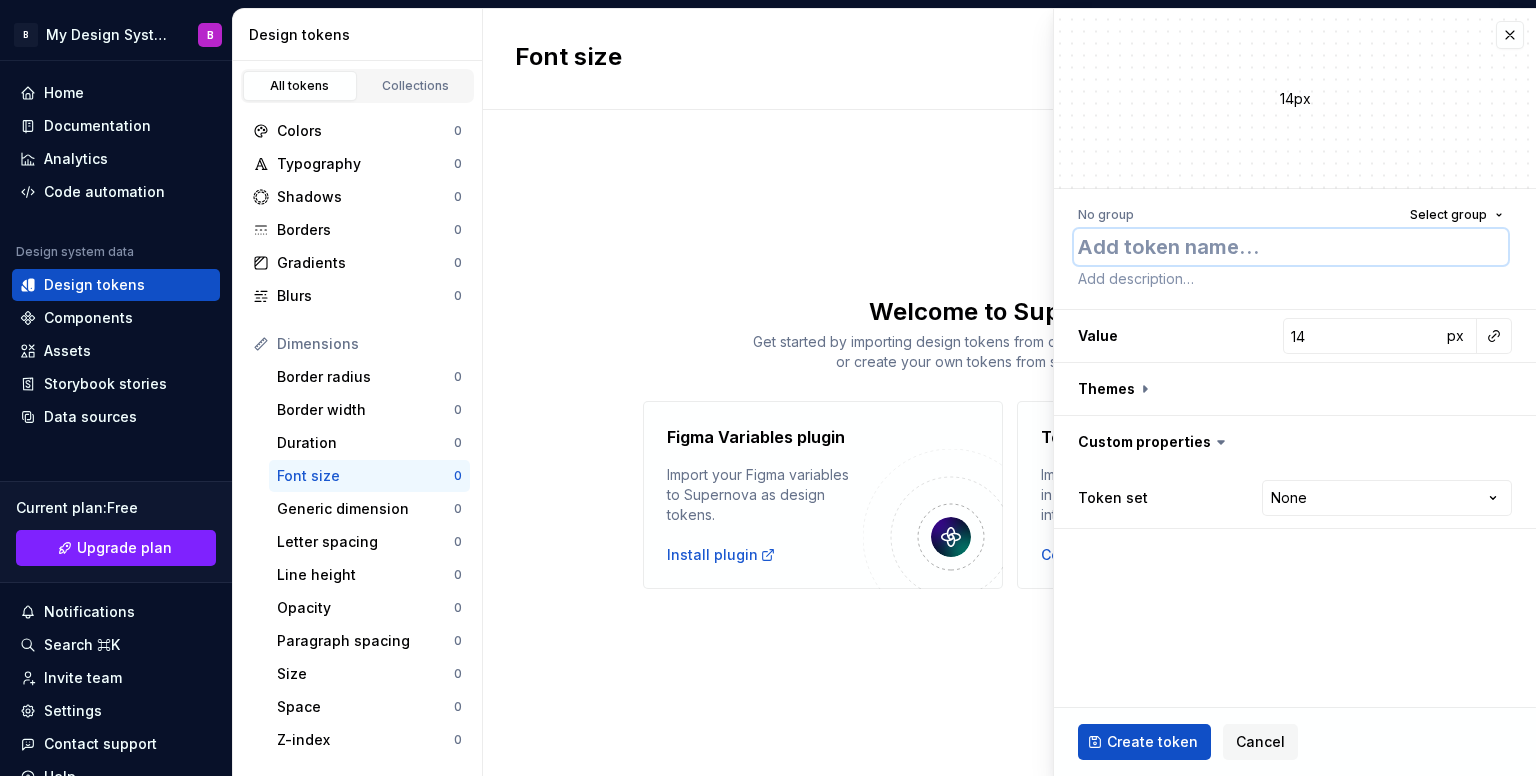 click at bounding box center (1291, 247) 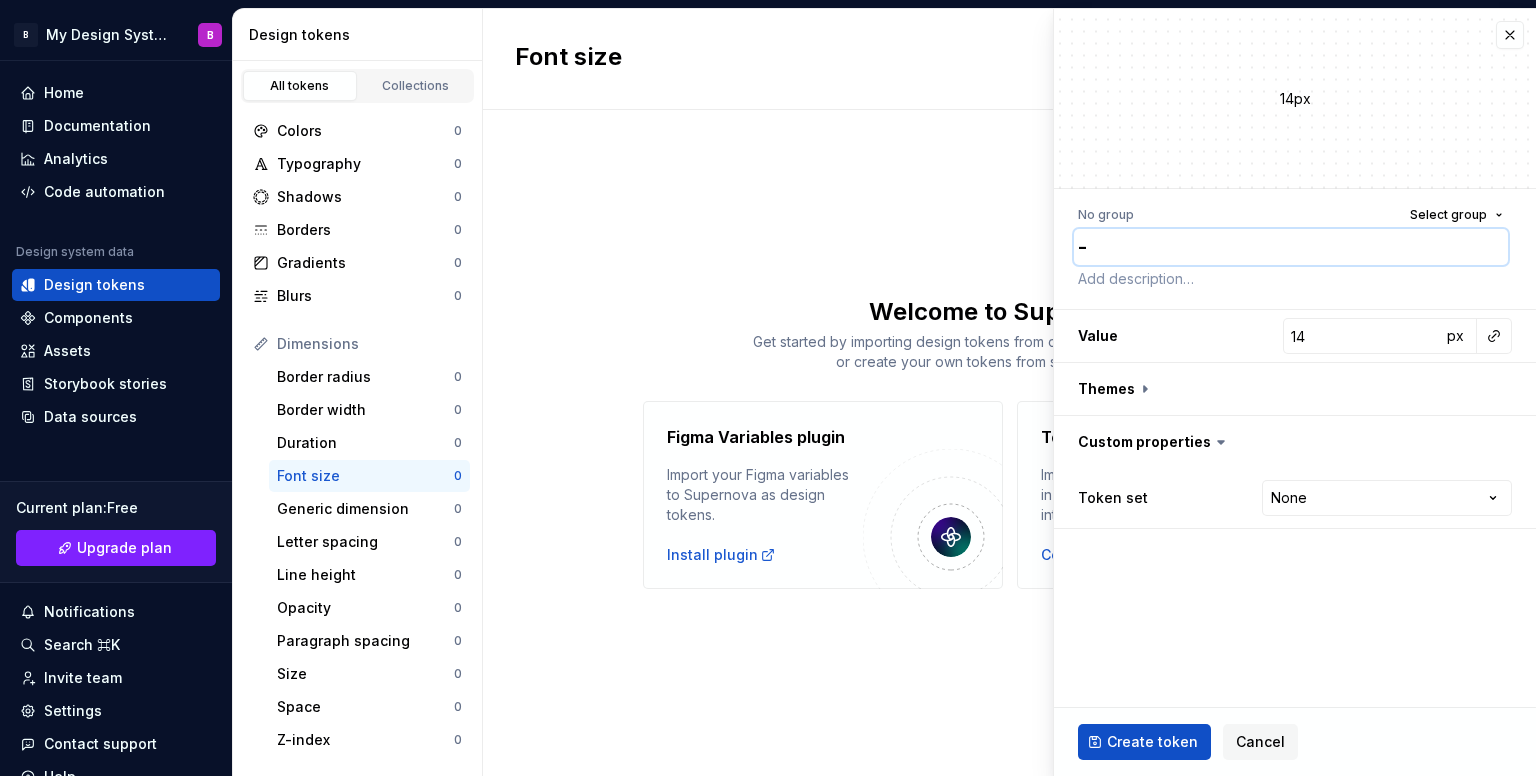 type on "*" 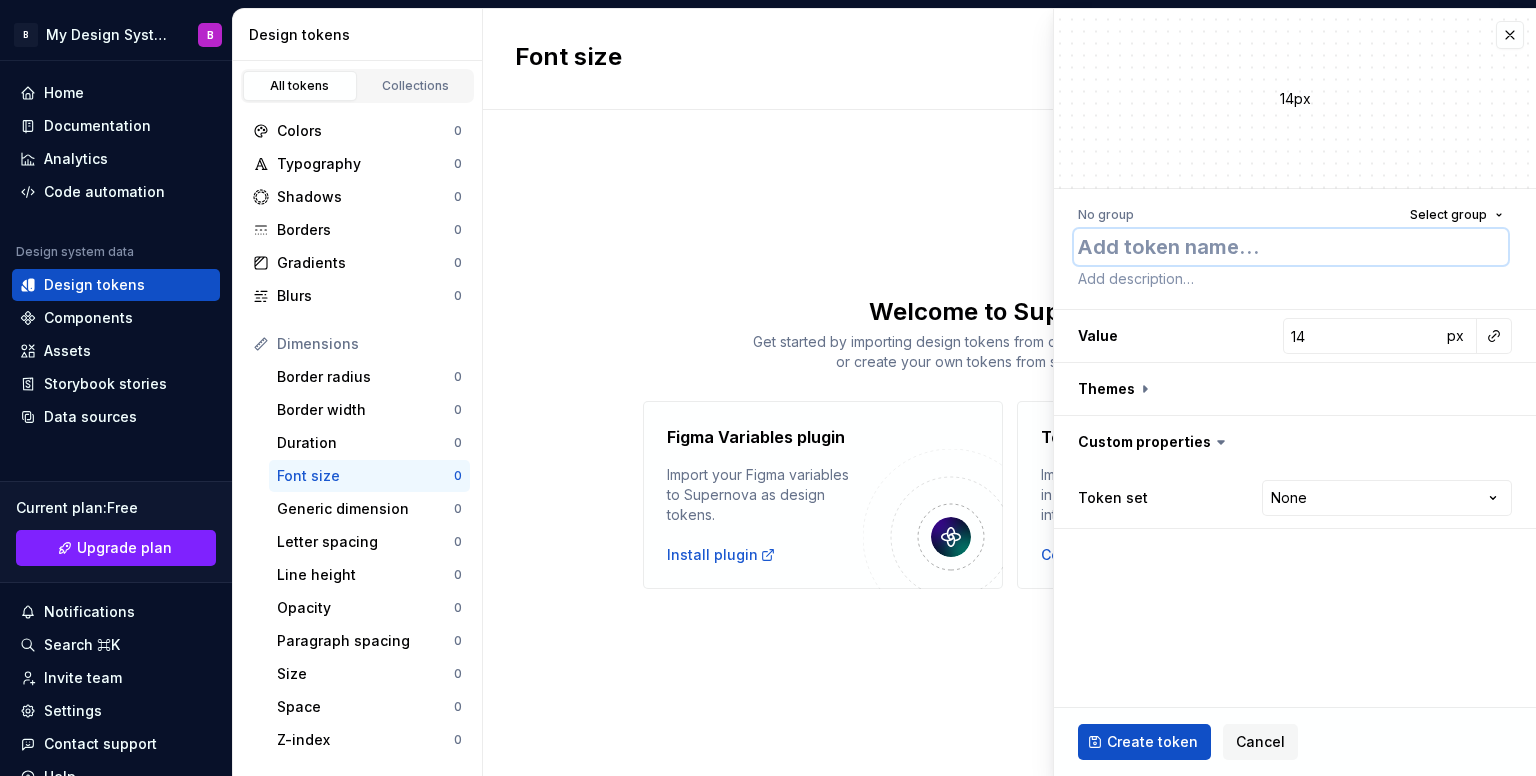 type on "*" 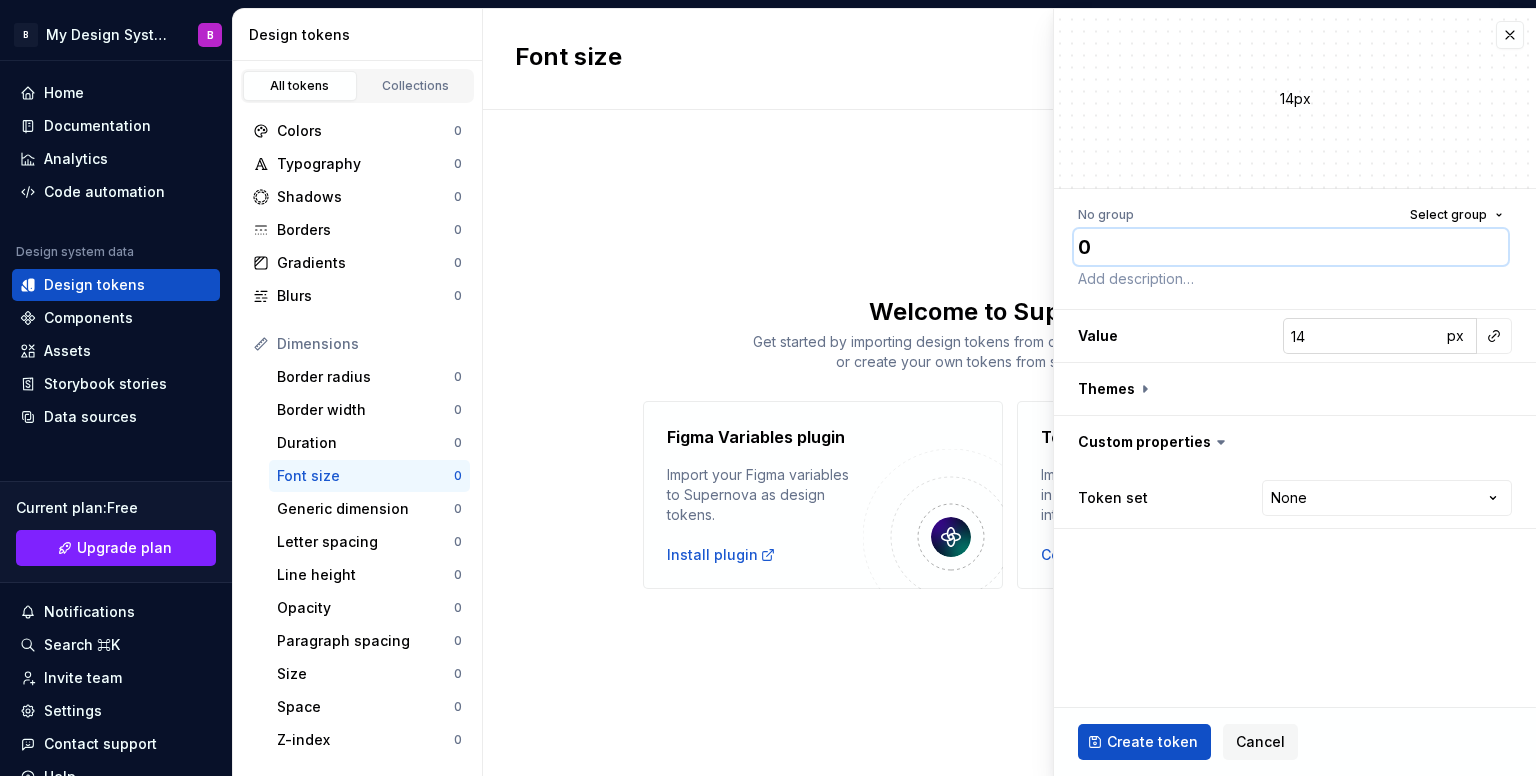type on "0" 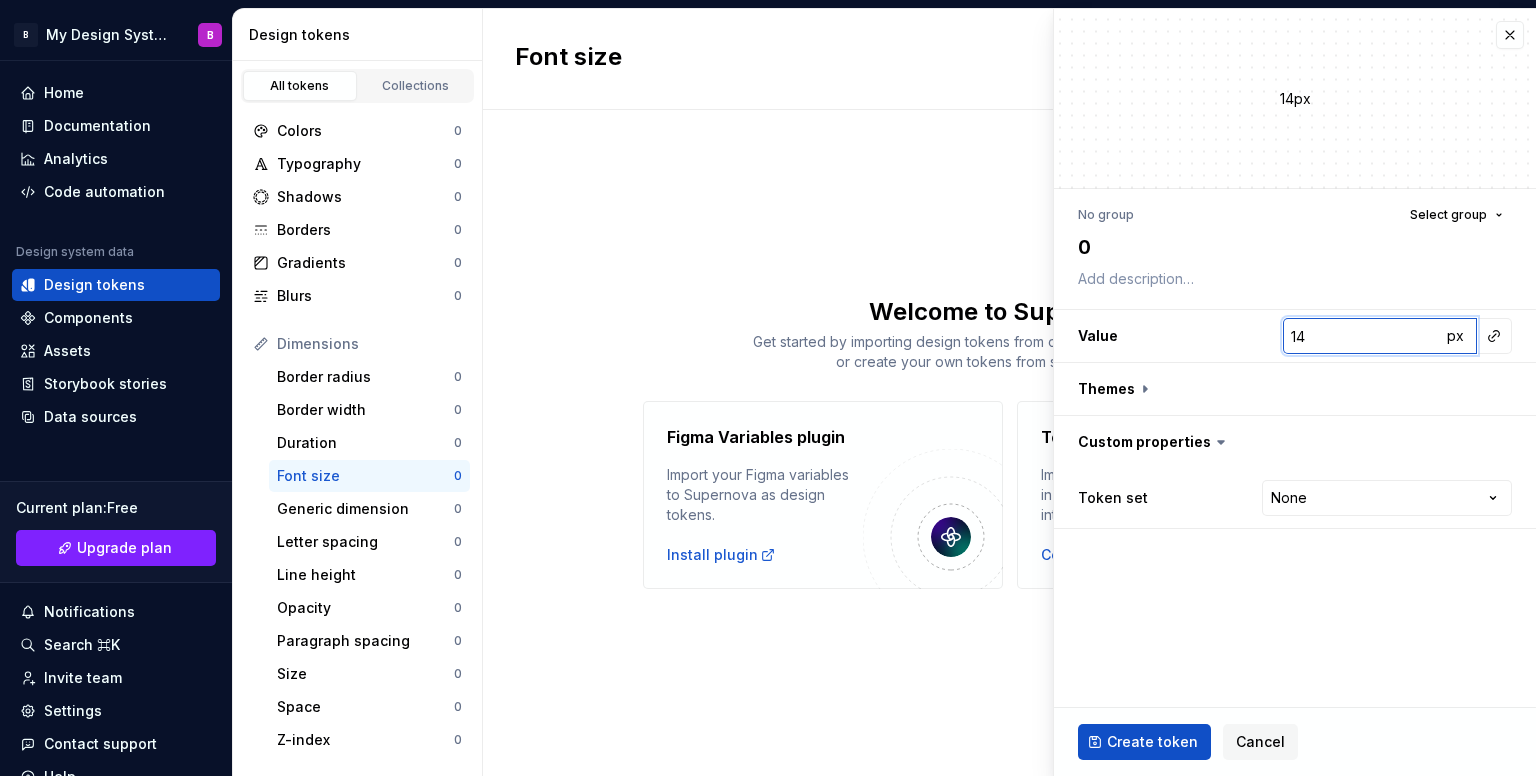 type on "*" 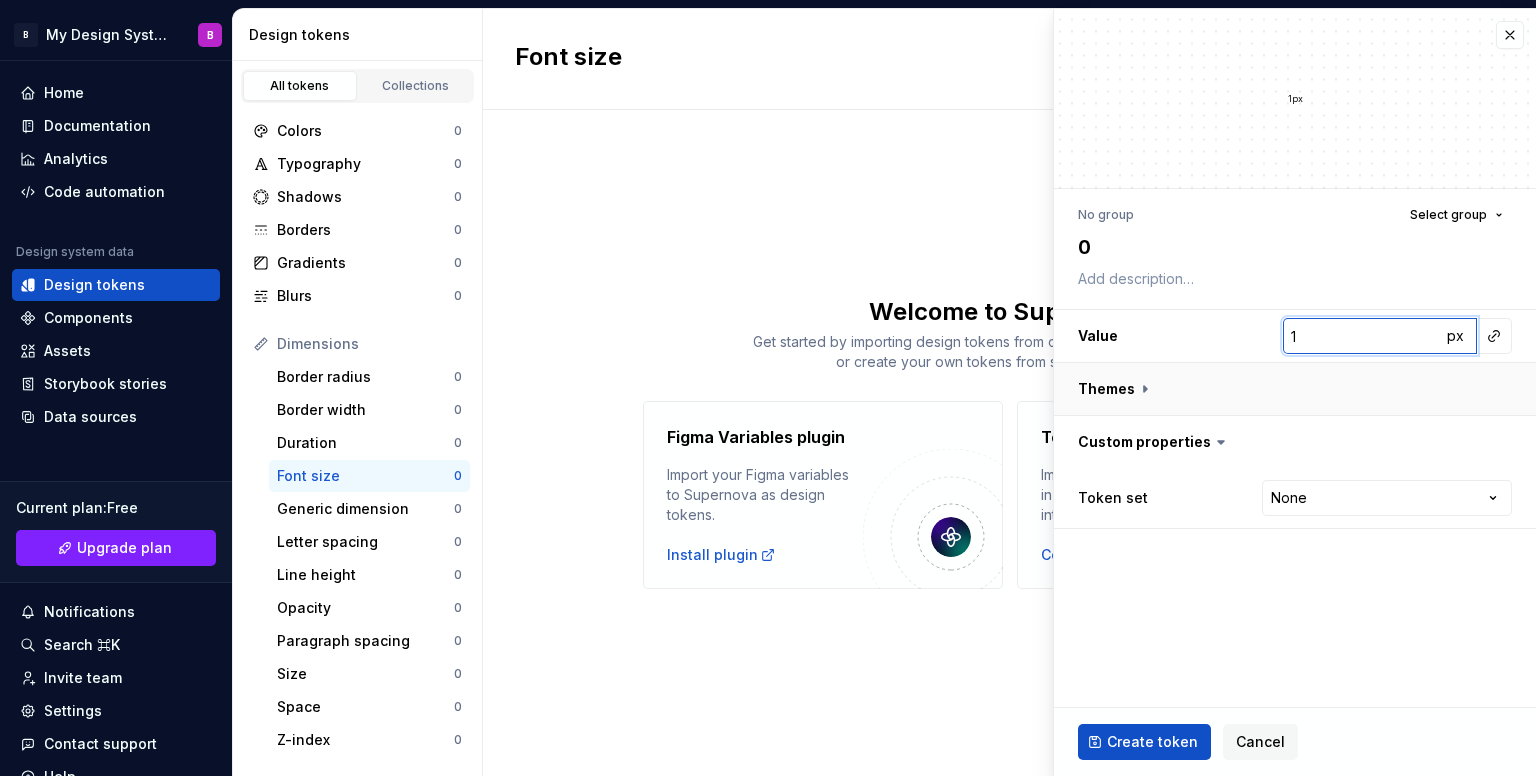 type on "*" 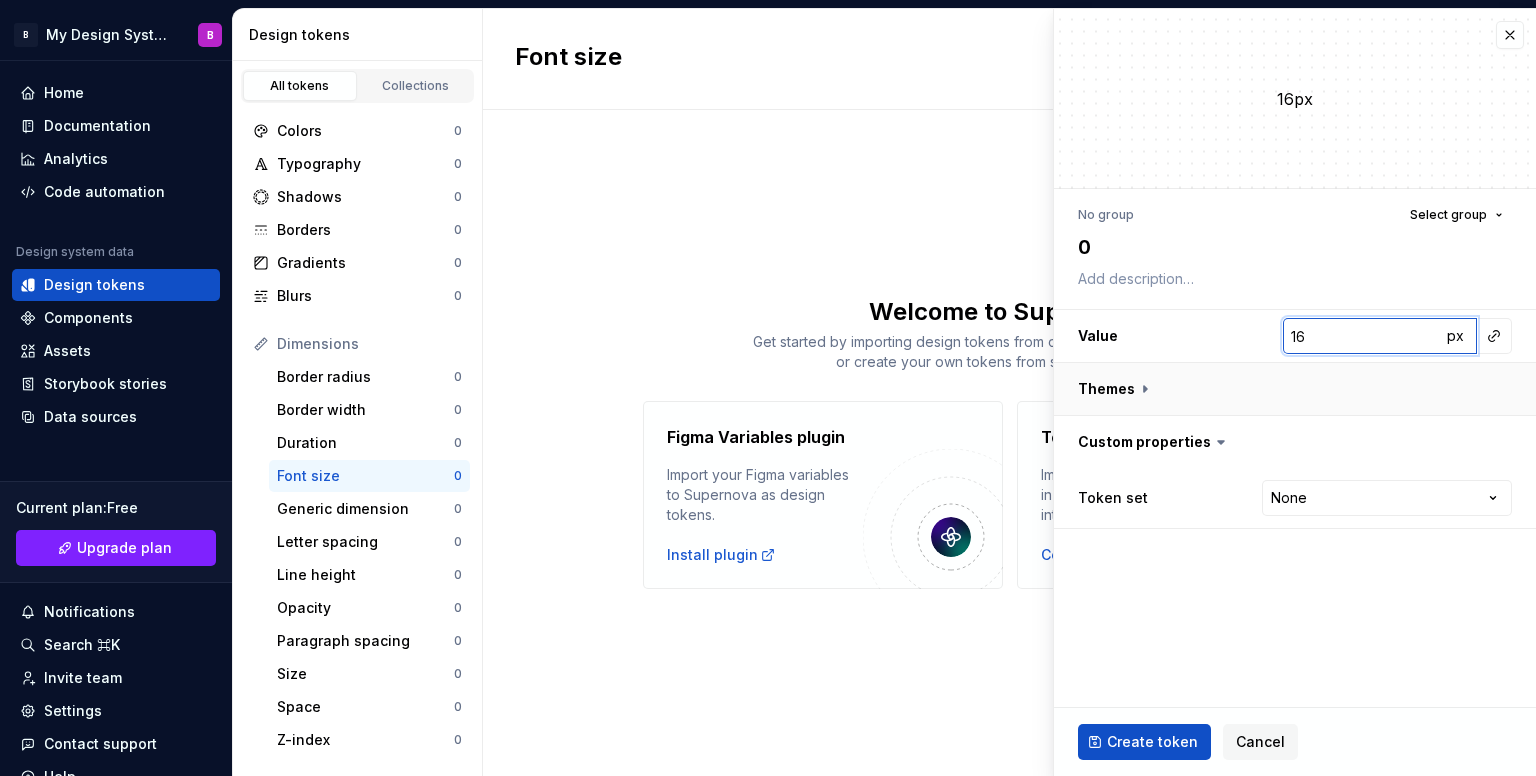 type on "16" 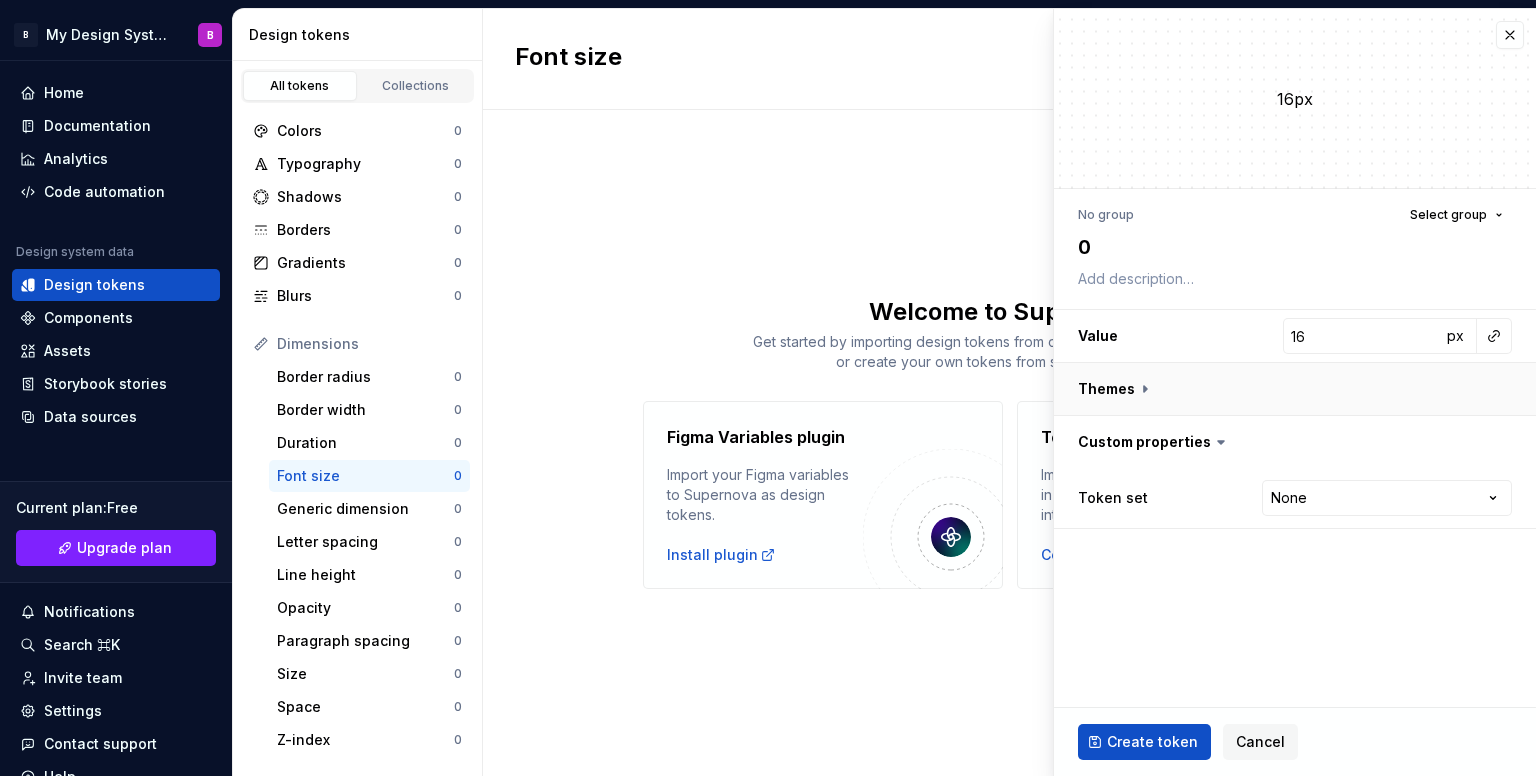 click at bounding box center (1295, 389) 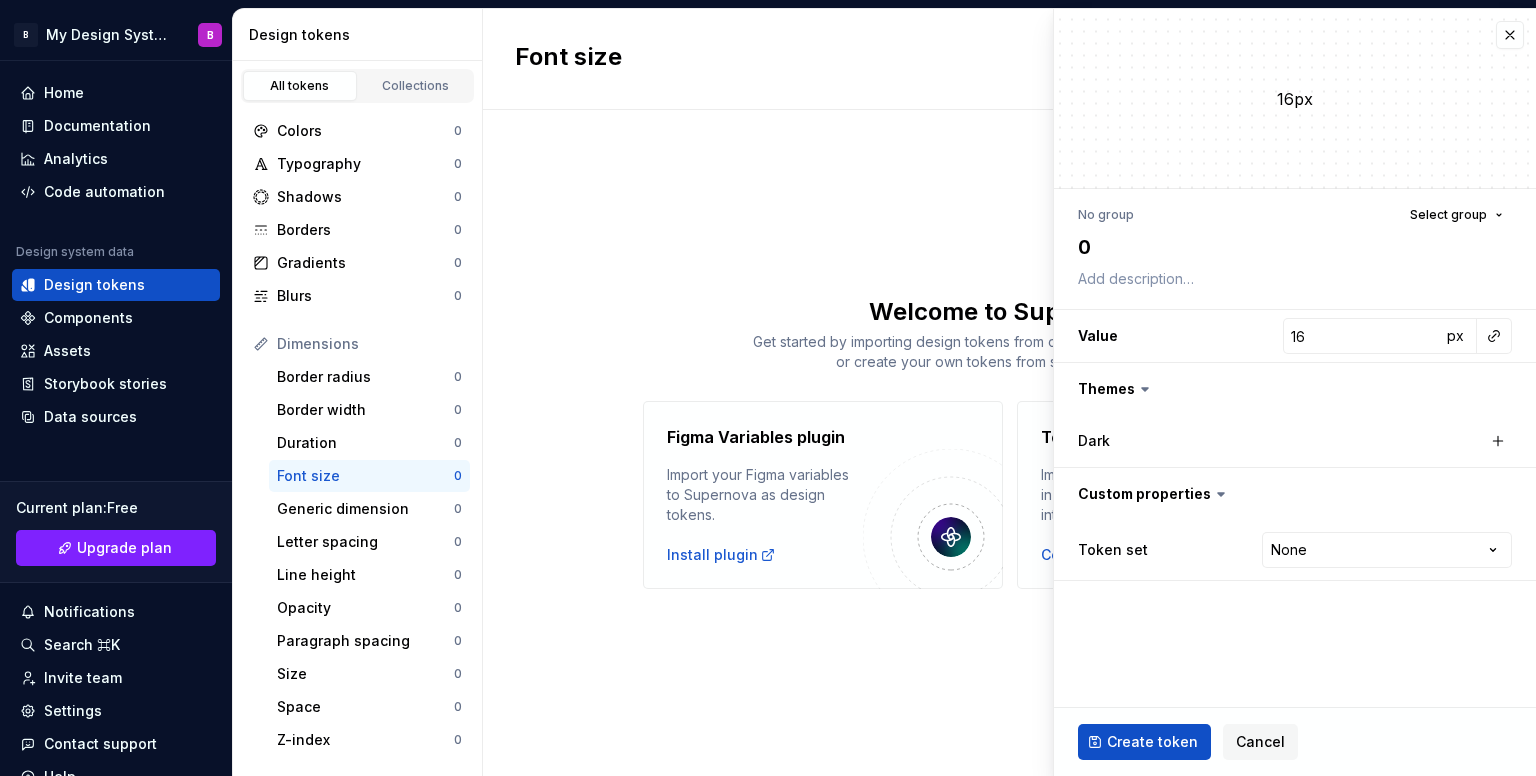click 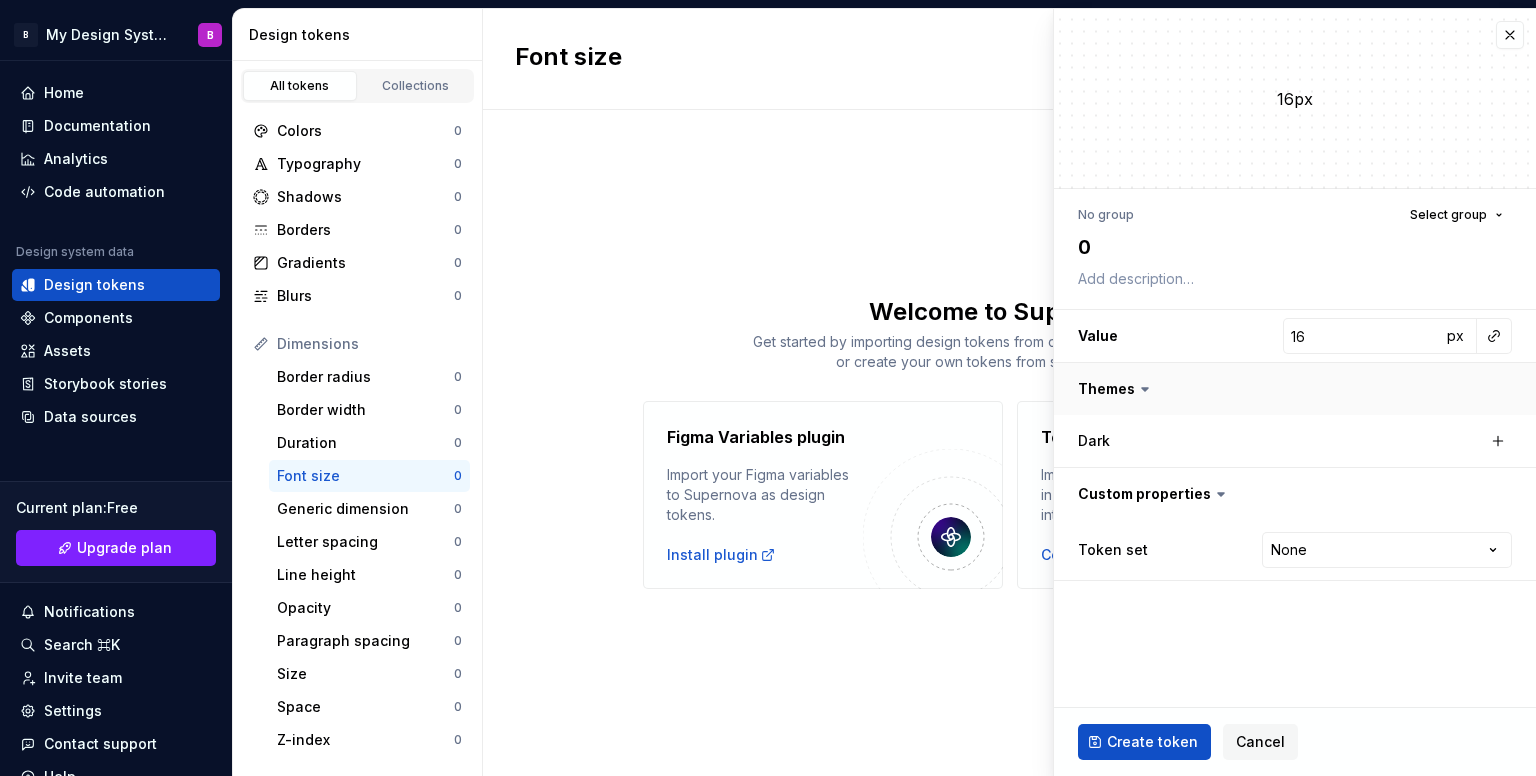 click at bounding box center (1295, 389) 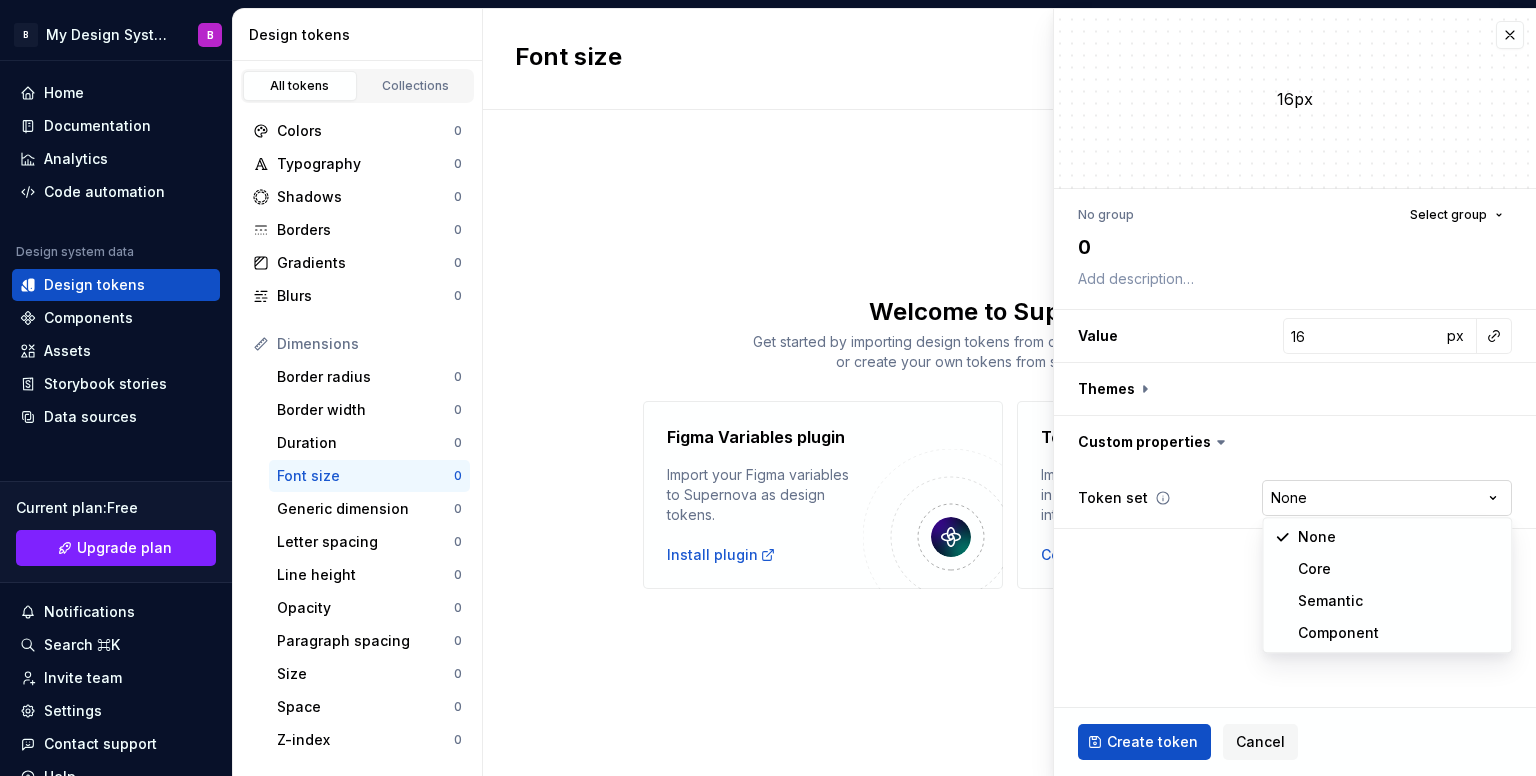 click on "B My Design System B Home Documentation Analytics Code automation Design system data Design tokens Components Assets Storybook stories Data sources Current plan : Free Upgrade plan Notifications Search ⌘K Invite team Settings Contact support Help Design tokens All tokens Collections Colors 0 Typography 0 Shadows 0 Borders 0 Gradients 0 Blurs 0 Dimensions Border radius 0 Border width 0 Duration 0 Font size 0 Generic dimension 0 Letter spacing 0 Line height 0 Opacity 0 Paragraph spacing 0 Size 0 Space 0 Z-index 0 Options Text decoration 0 Text case 0 Visibility 0 Strings Font family 0 Font weight/style 0 Generic string 0 Product copy 0 Font size New token Welcome to Supernova! Get started by importing design tokens from one of the following integrations, or create your own tokens from scratch. Learn more . Figma Variables plugin Import your Figma variables to Supernova as design tokens. Install plugin Tokens Studio Import design tokens created in the Tokens Studio plugin into Supernova. * 16px No group" at bounding box center (768, 388) 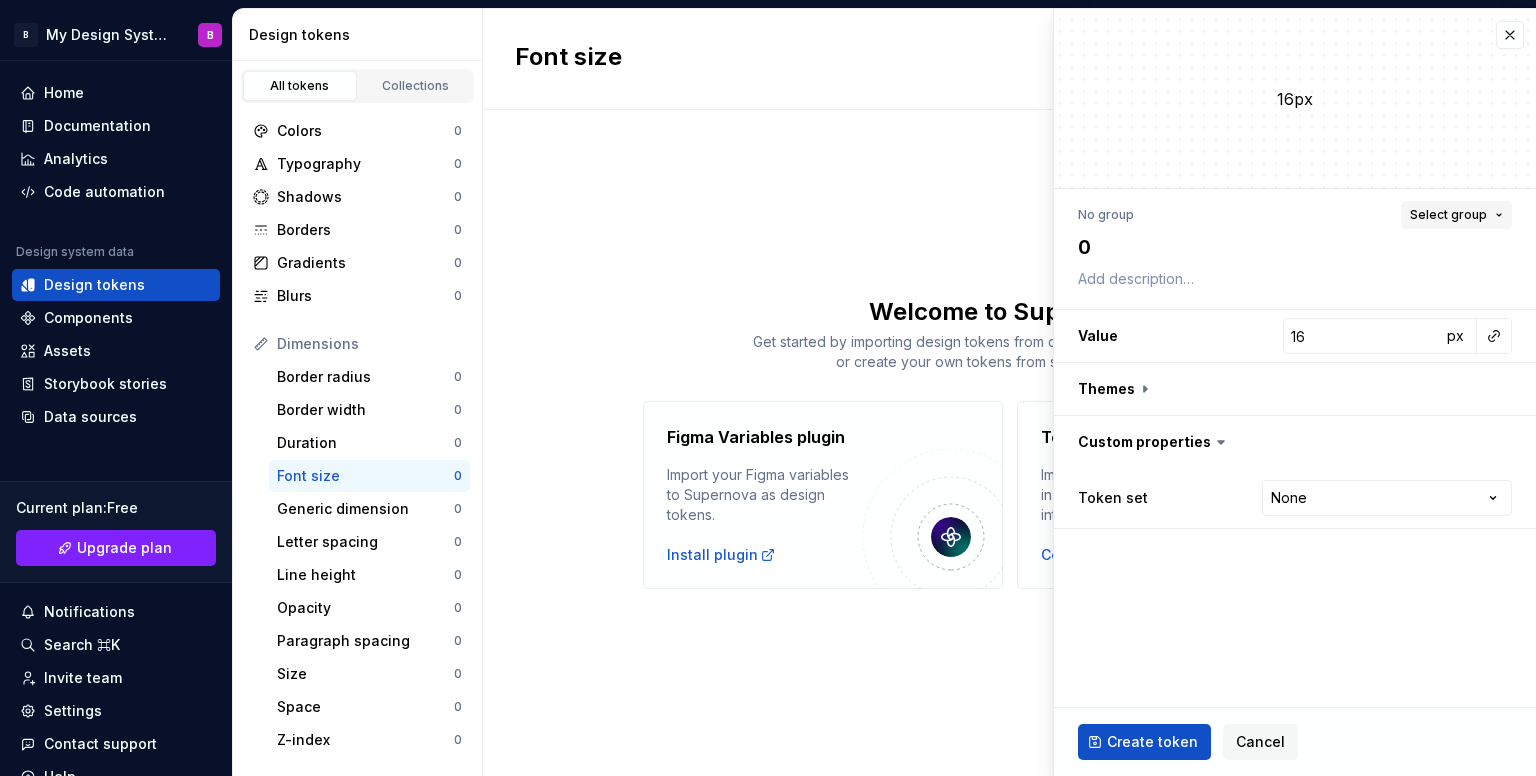 click on "Select group" at bounding box center (1456, 215) 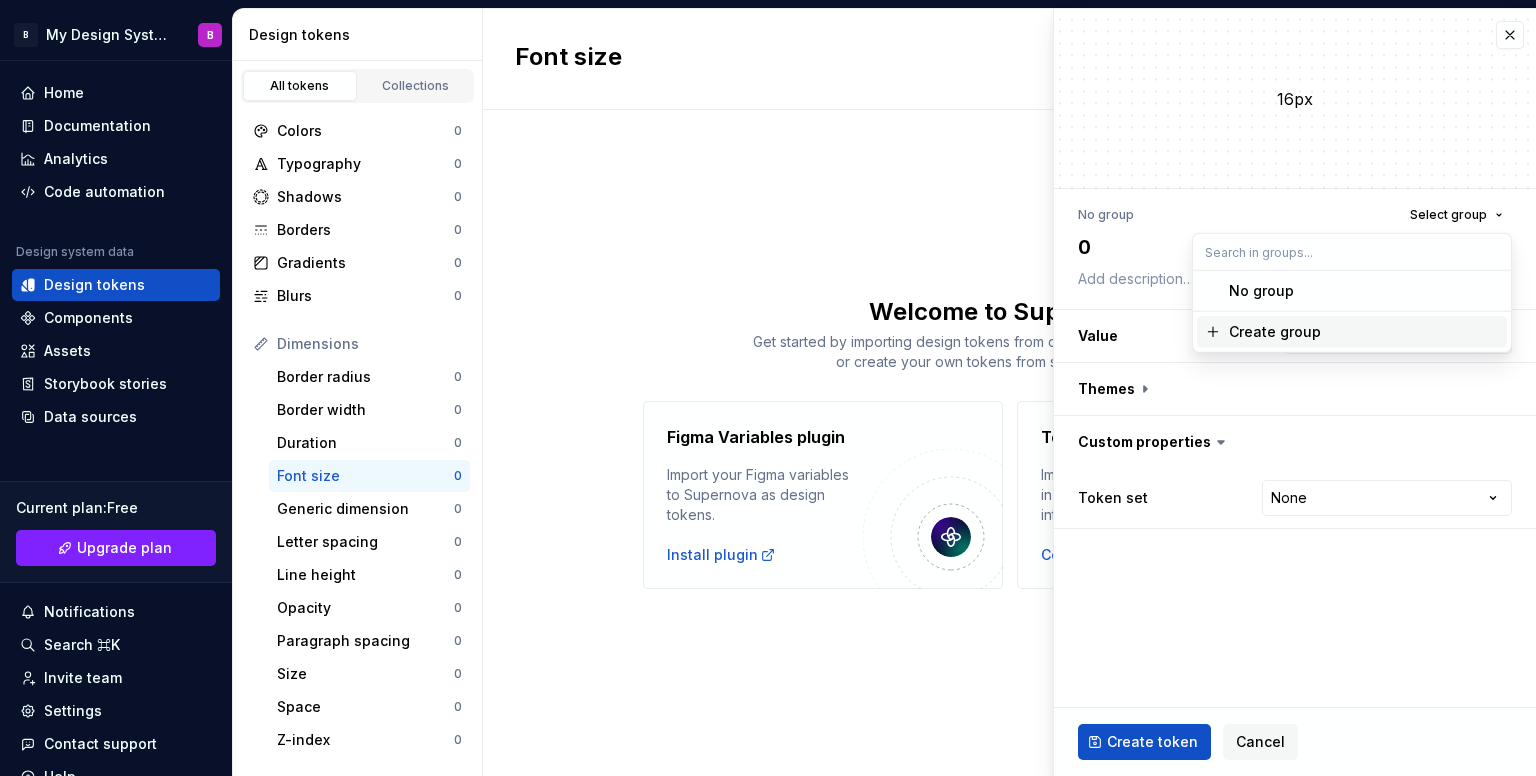 click on "Create group" at bounding box center [1364, 332] 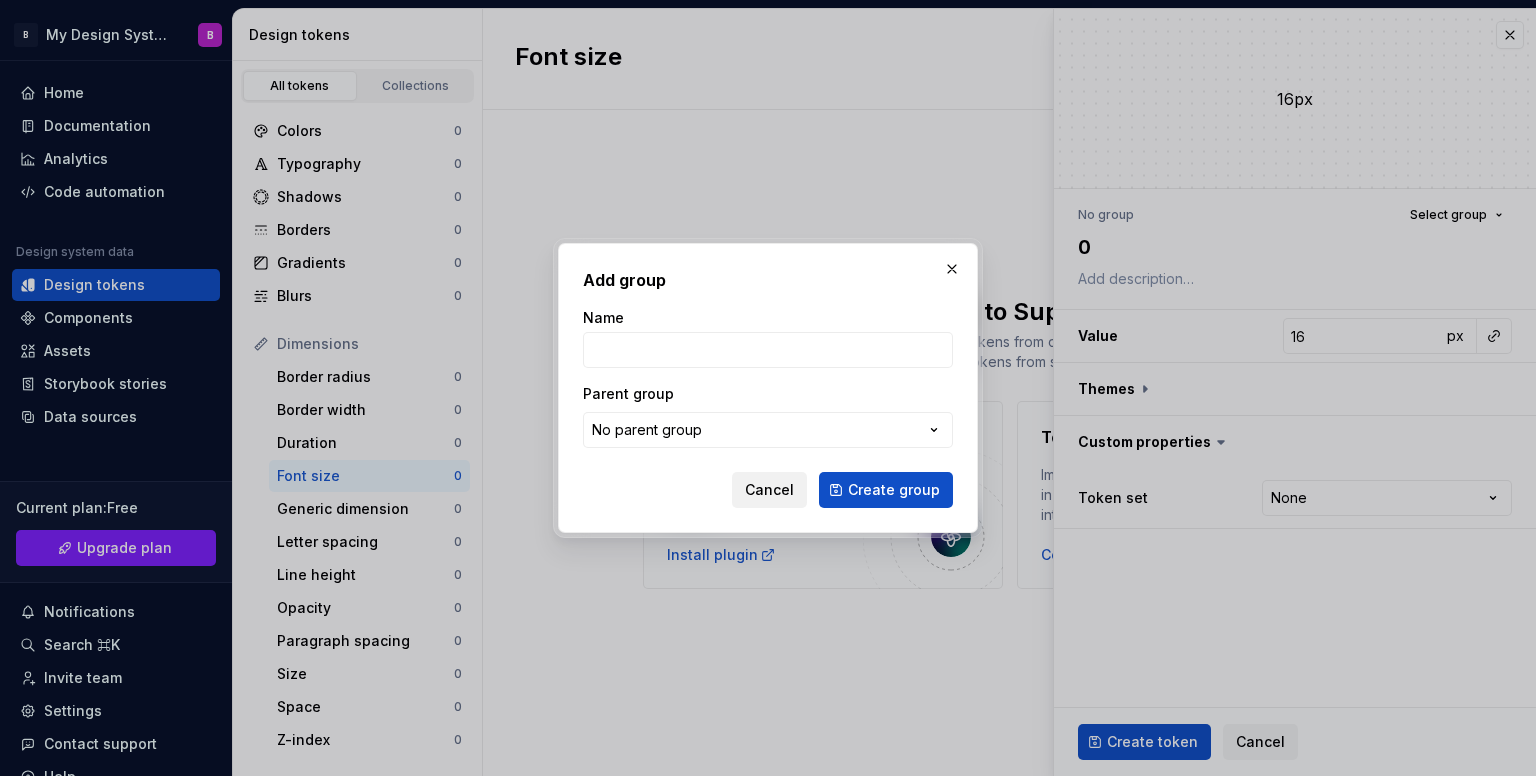 click on "Cancel" at bounding box center [769, 490] 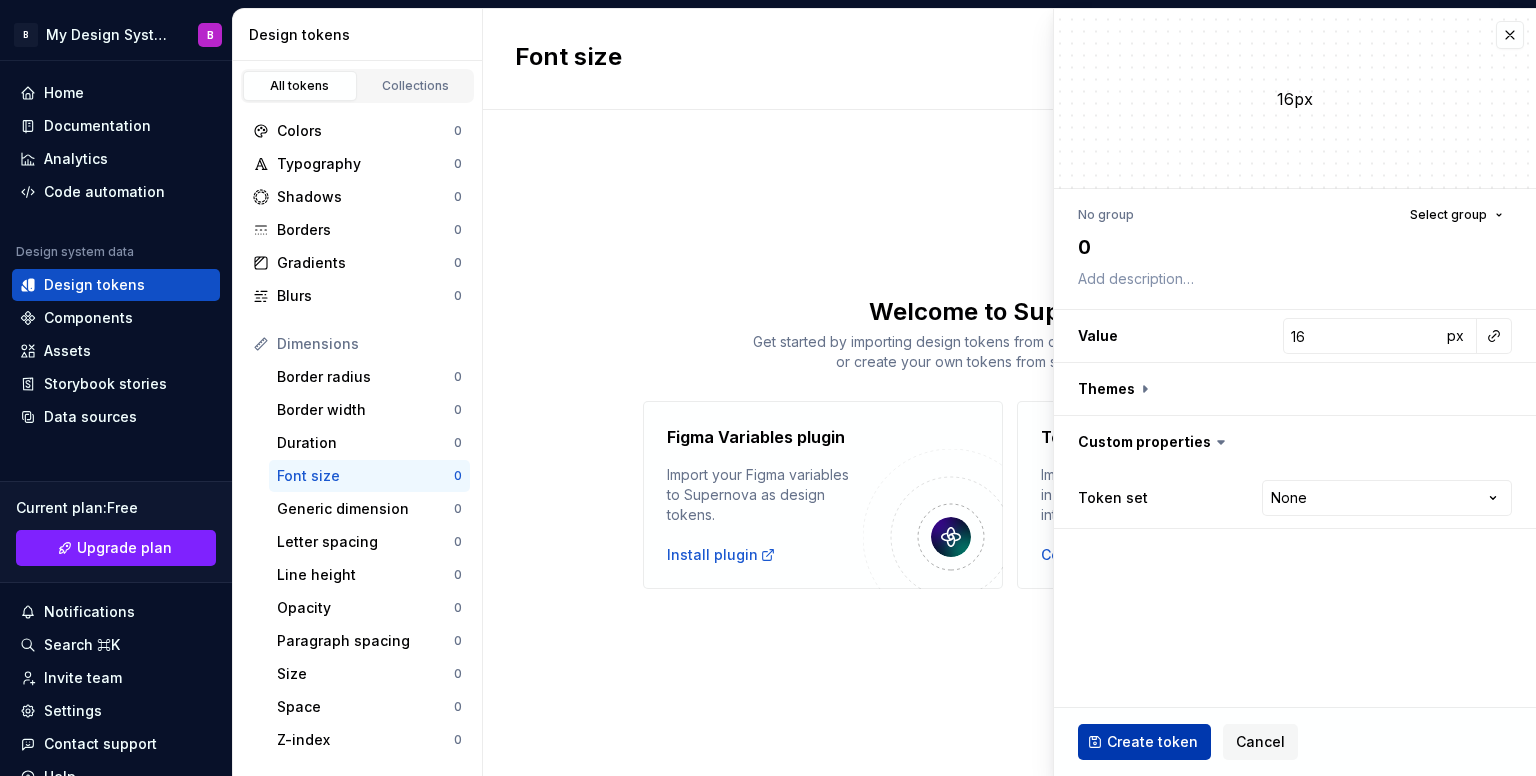 click on "Create token" at bounding box center (1152, 742) 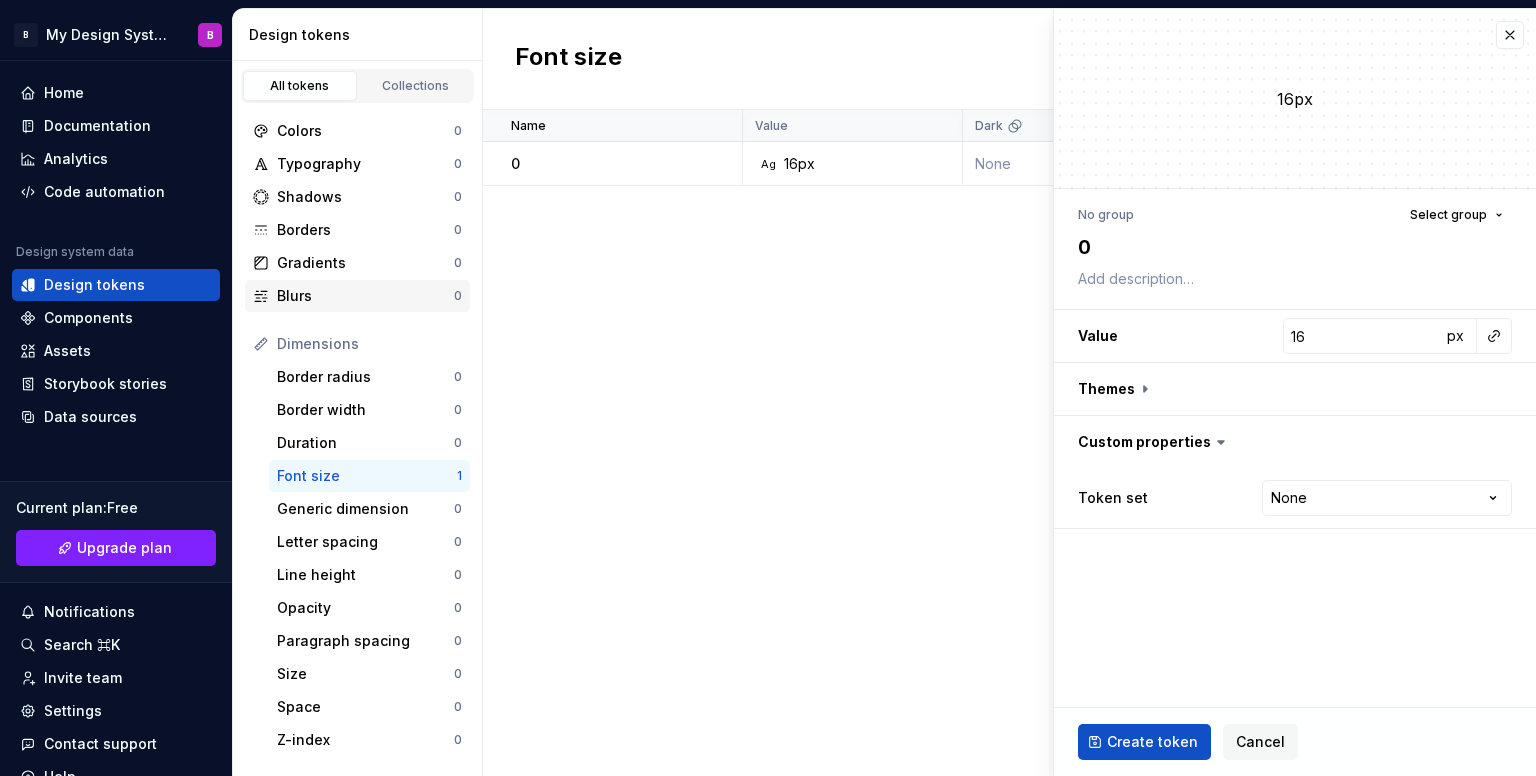 type on "*" 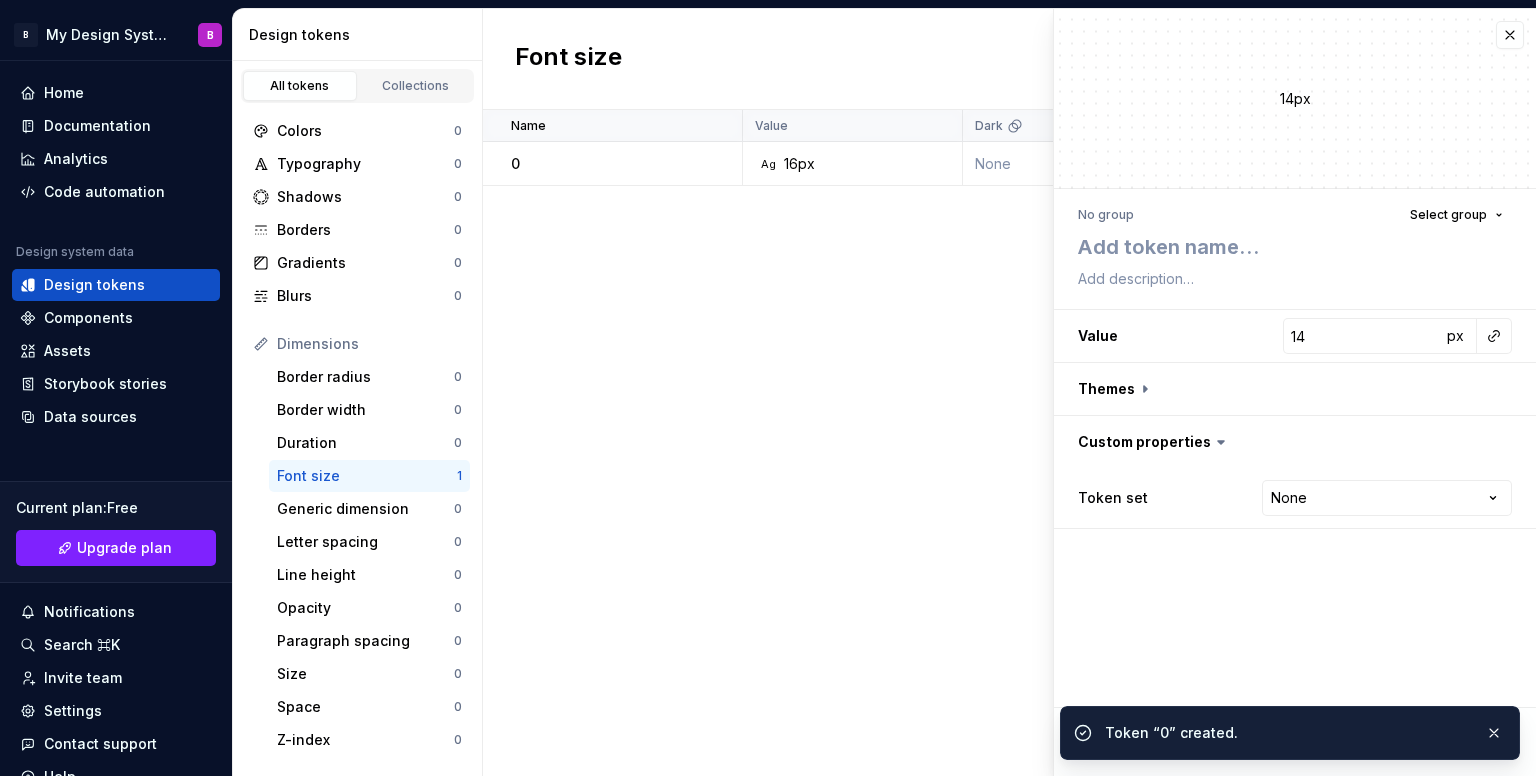 click on "Name Value Dark Token set Description Last updated 0 Ag 16px None None less than a minute ago" at bounding box center (1009, 443) 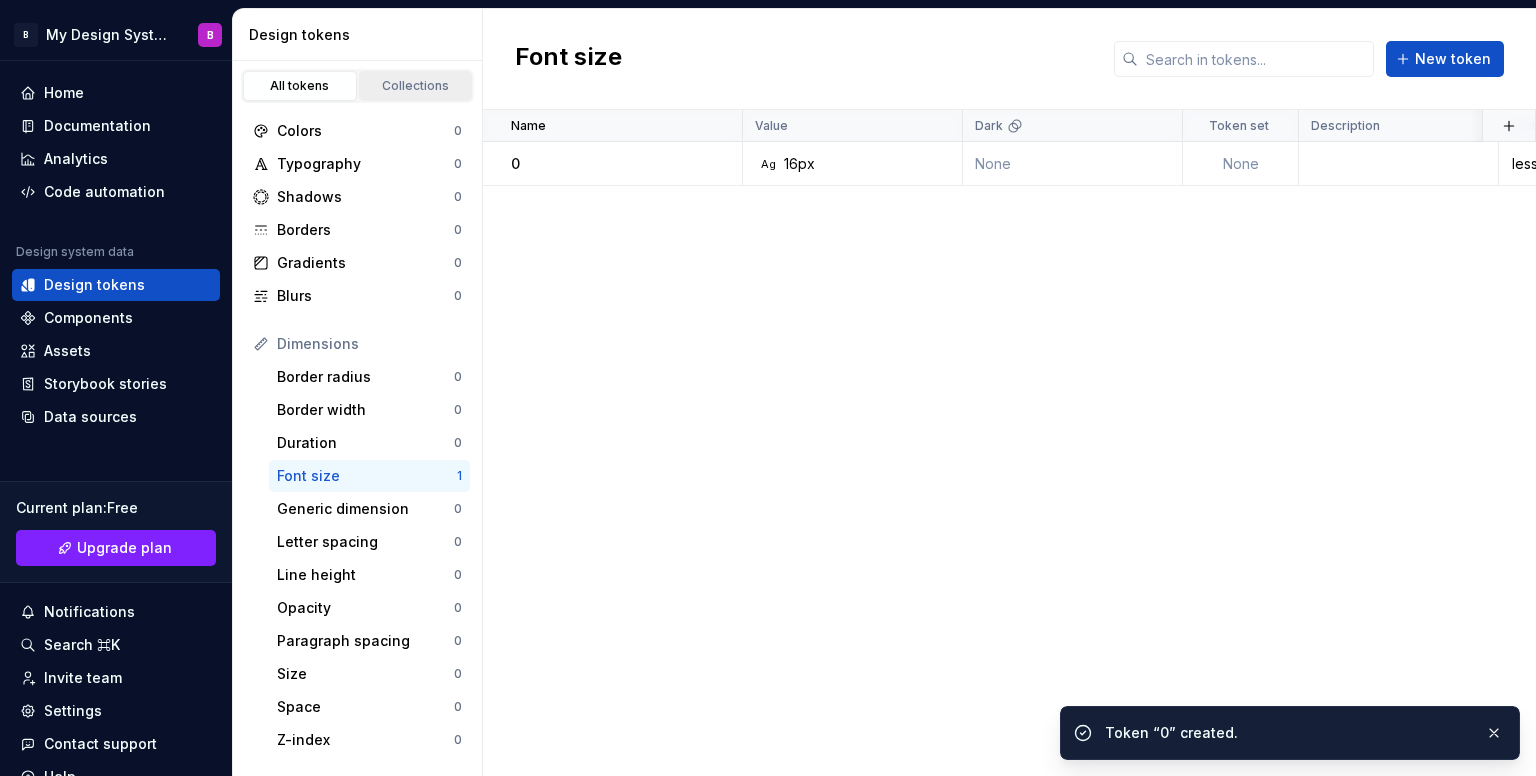 click on "Collections" at bounding box center [416, 86] 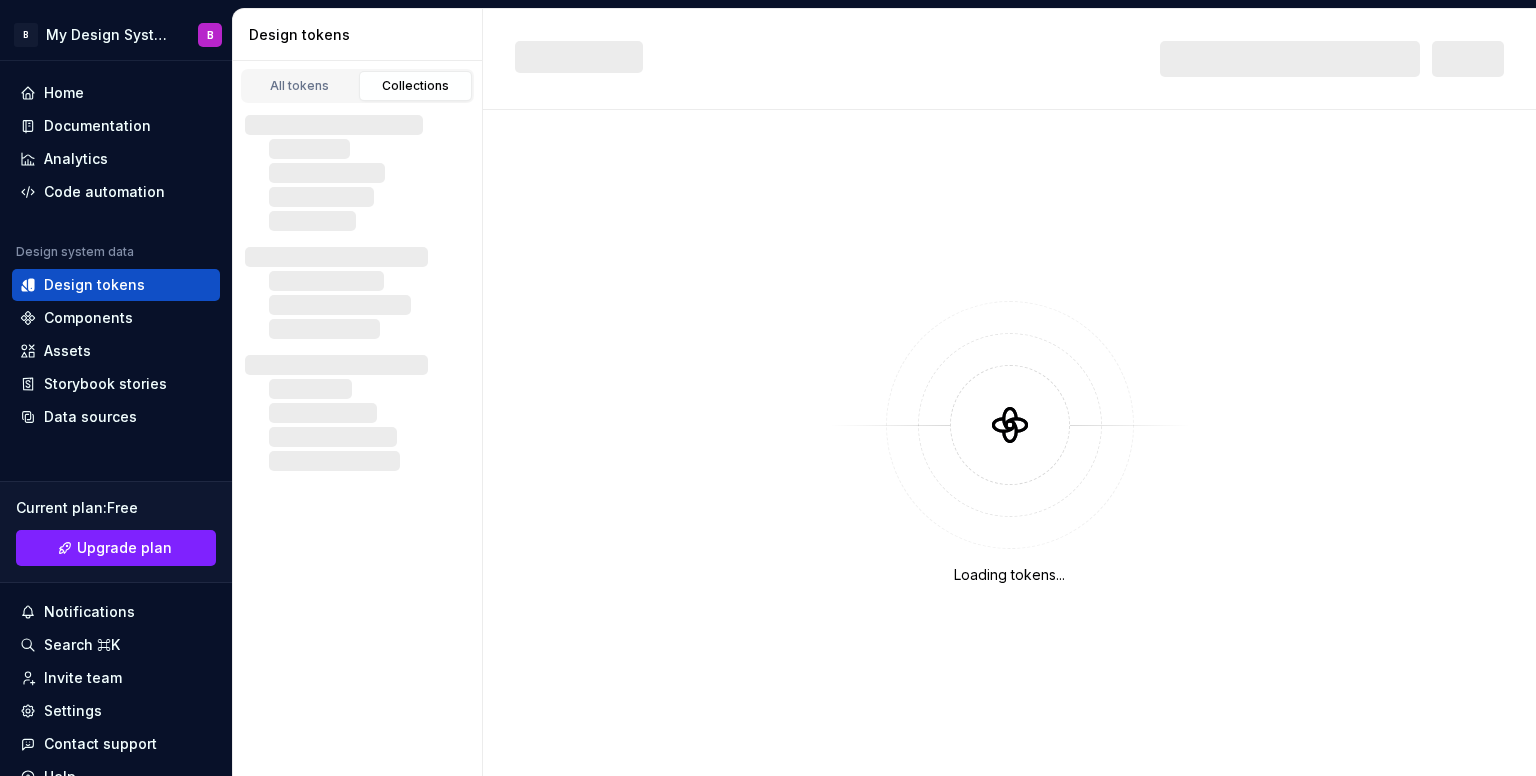 click on "Collections" at bounding box center (416, 86) 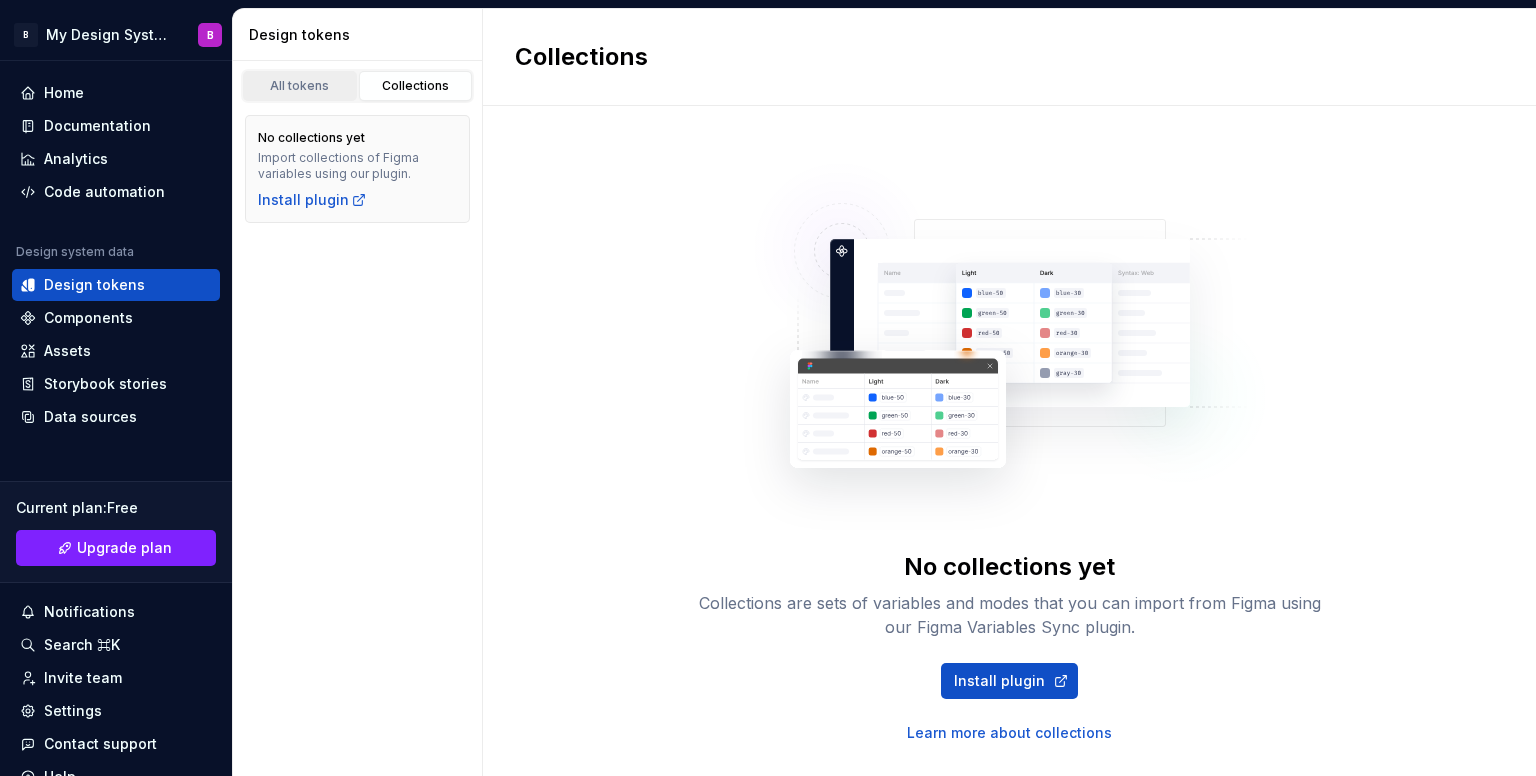 click on "All tokens" at bounding box center [300, 86] 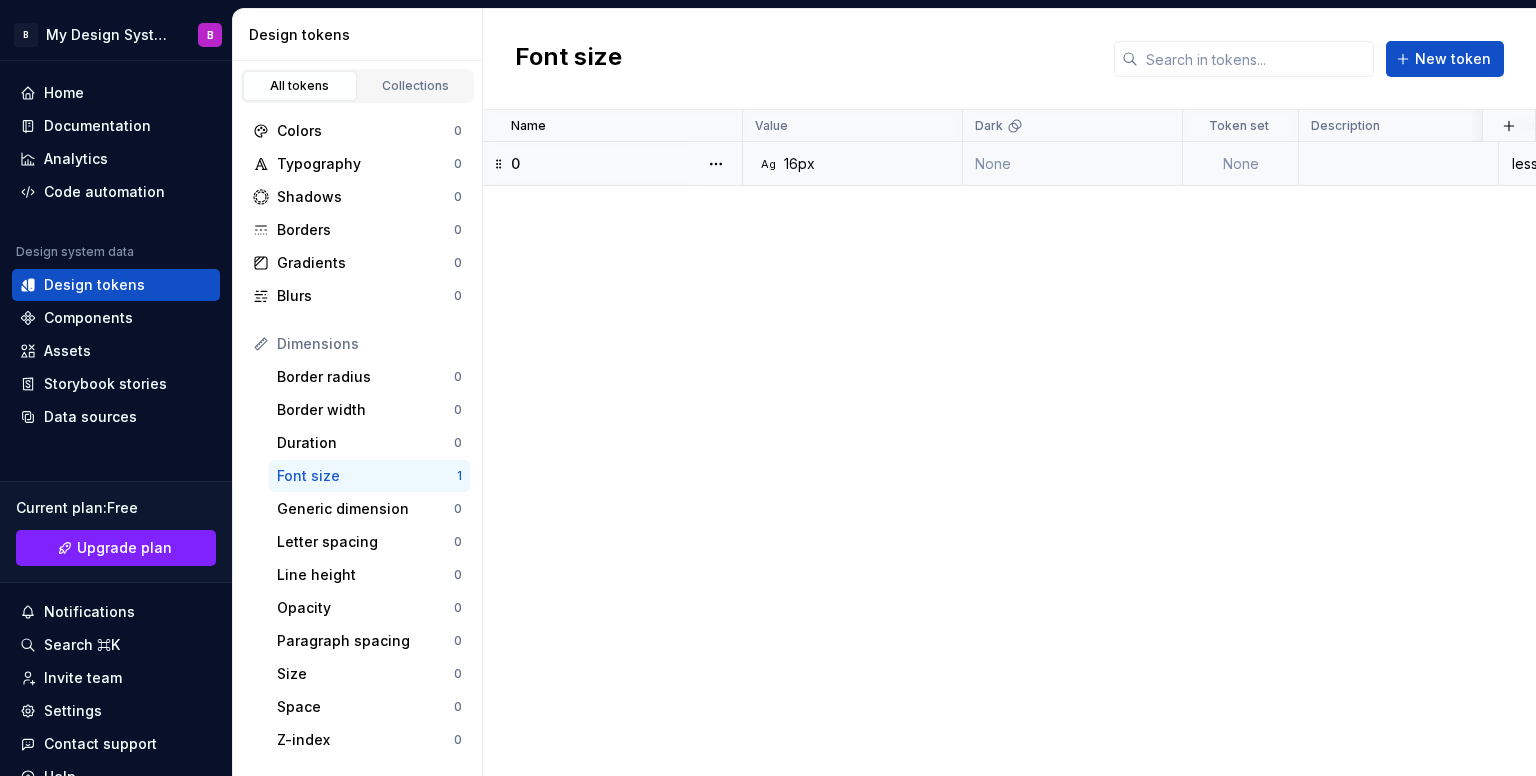 drag, startPoint x: 357, startPoint y: 473, endPoint x: 579, endPoint y: 177, distance: 370 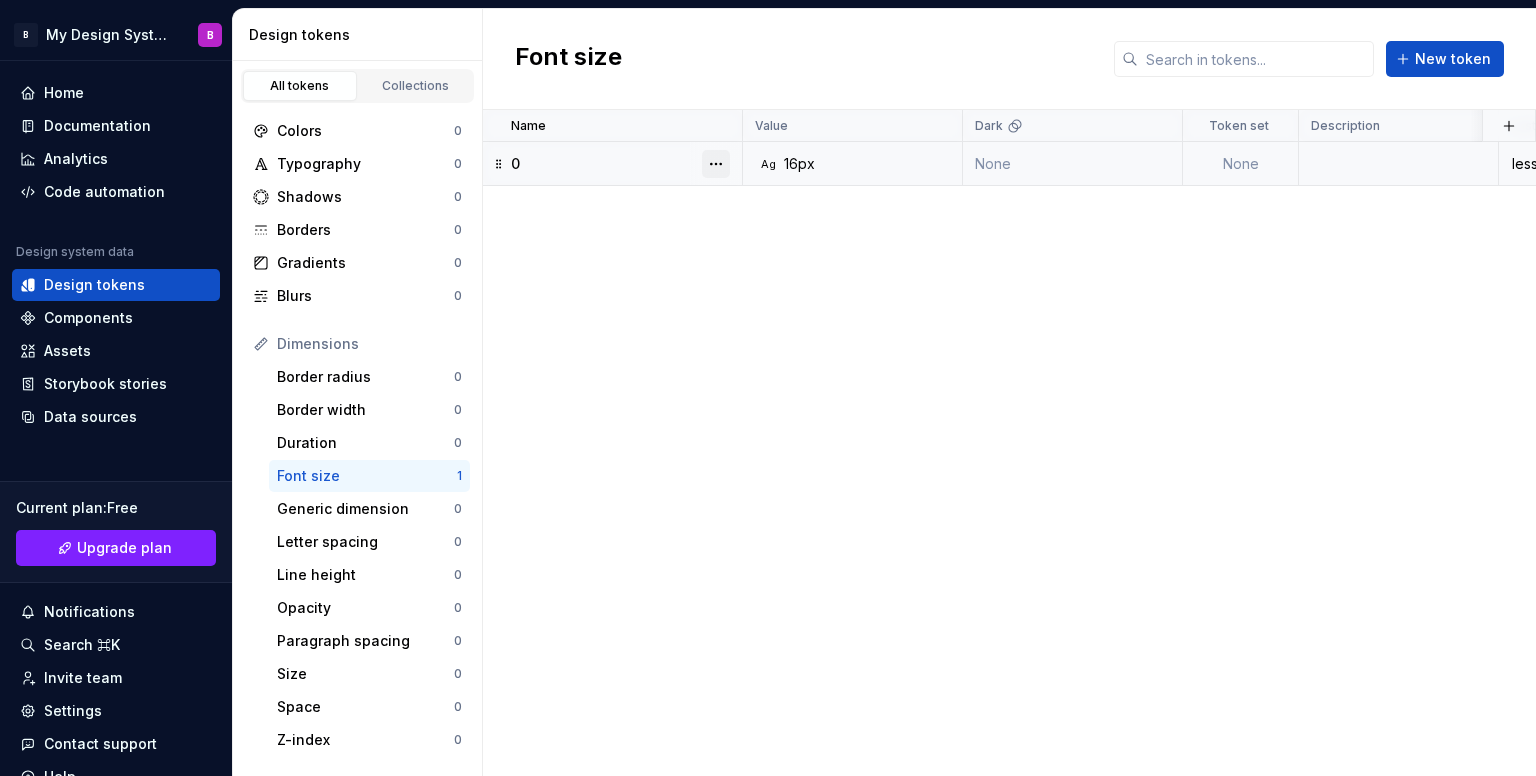 click at bounding box center [716, 164] 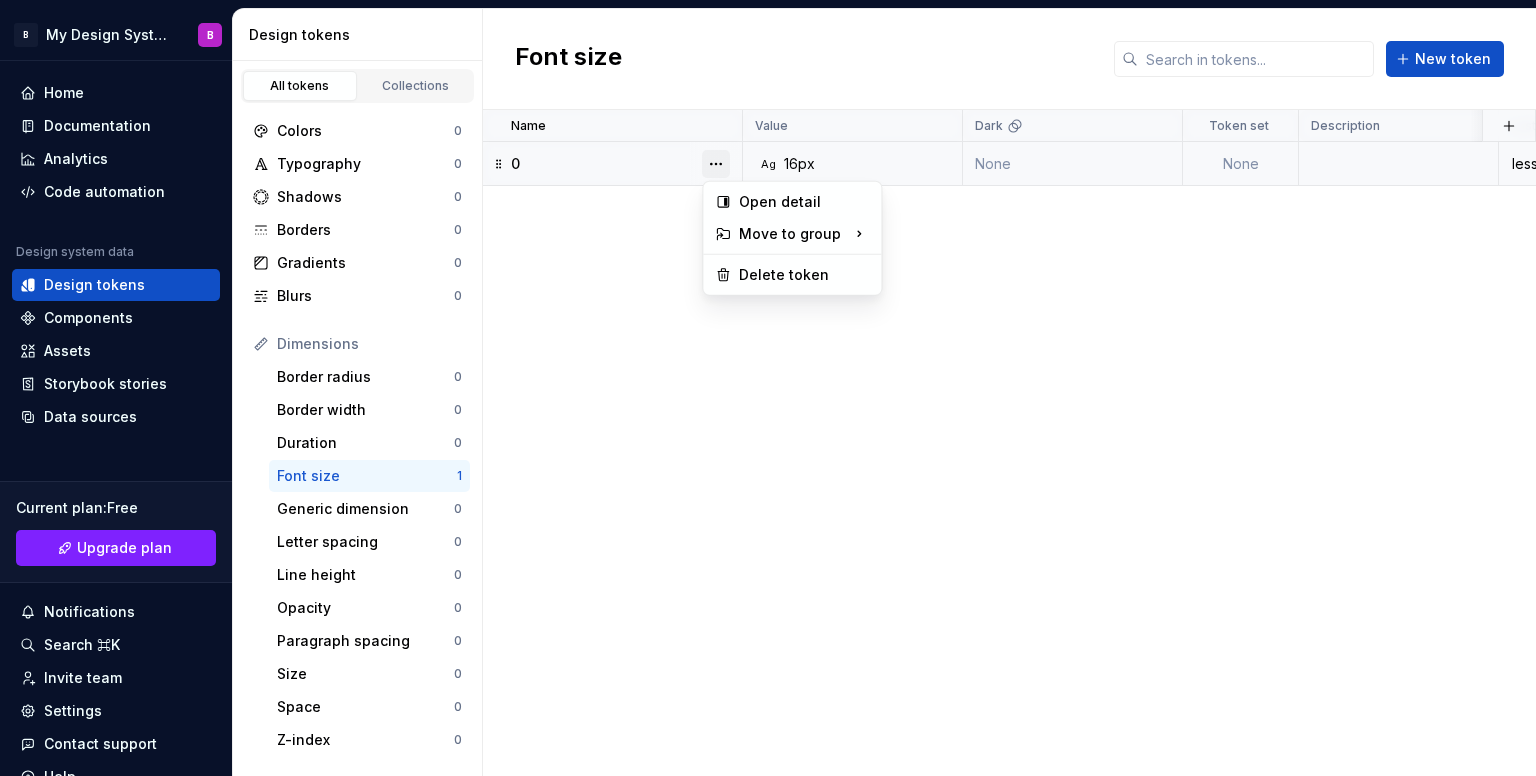 type on "*" 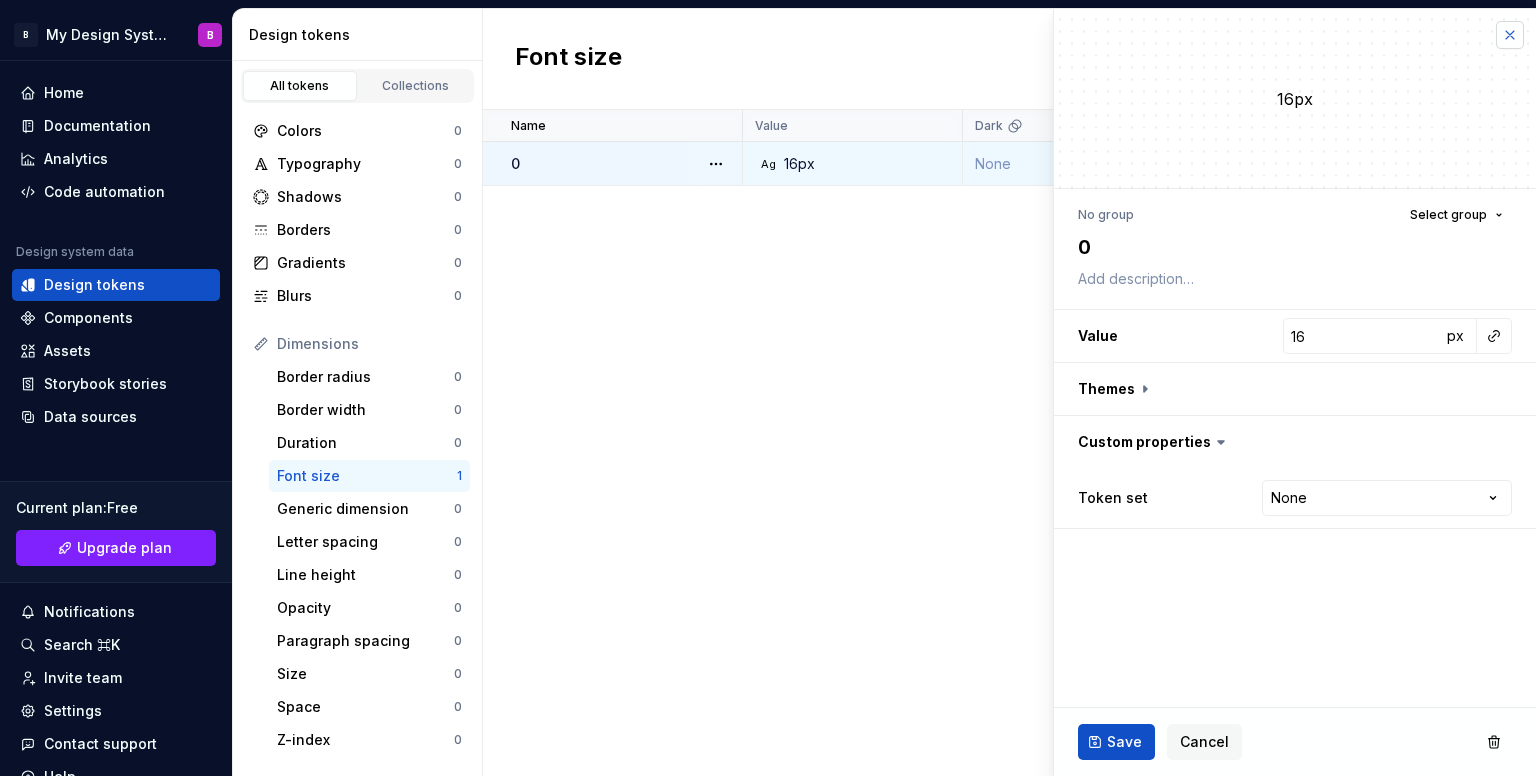 click at bounding box center (1510, 35) 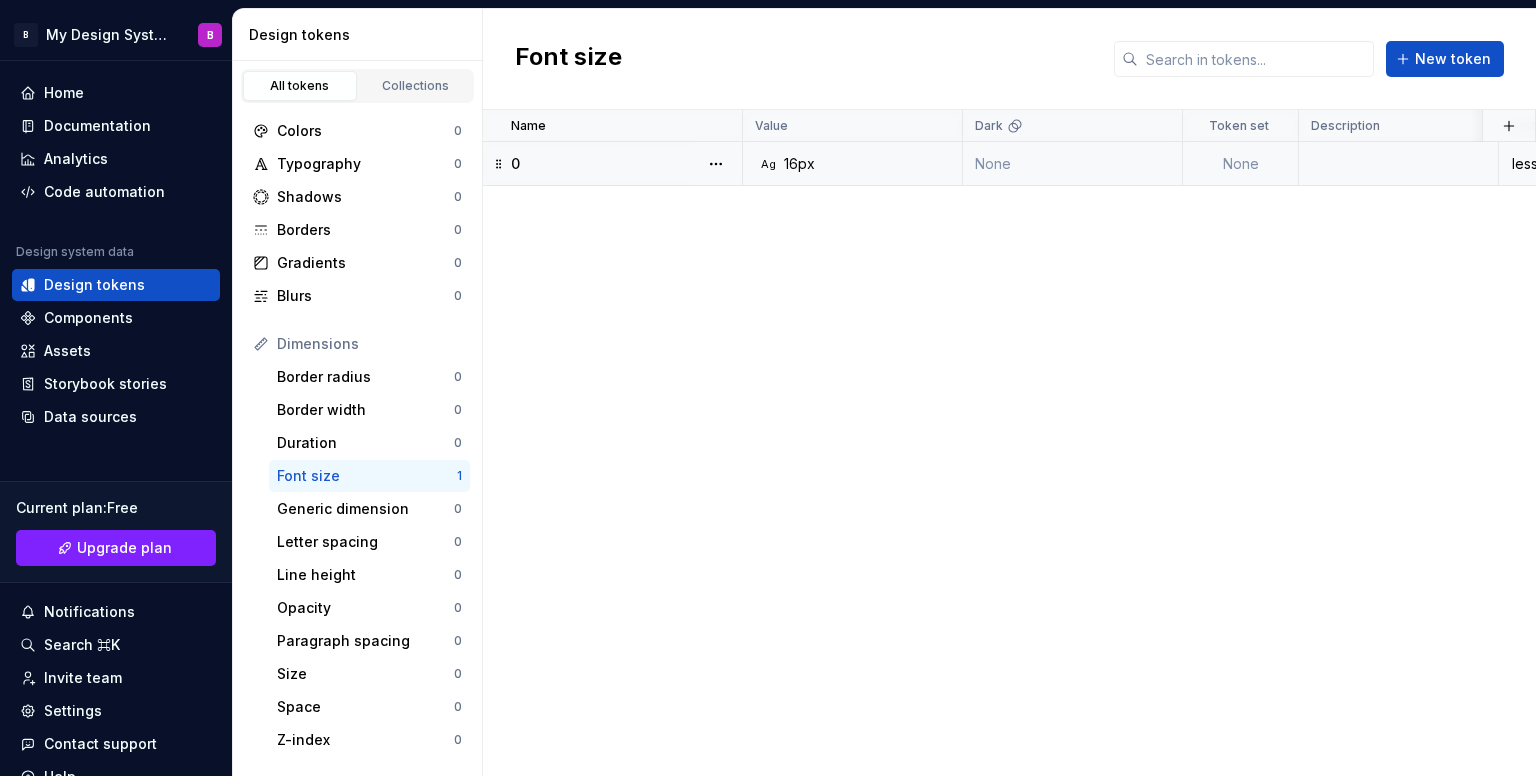 click at bounding box center [716, 164] 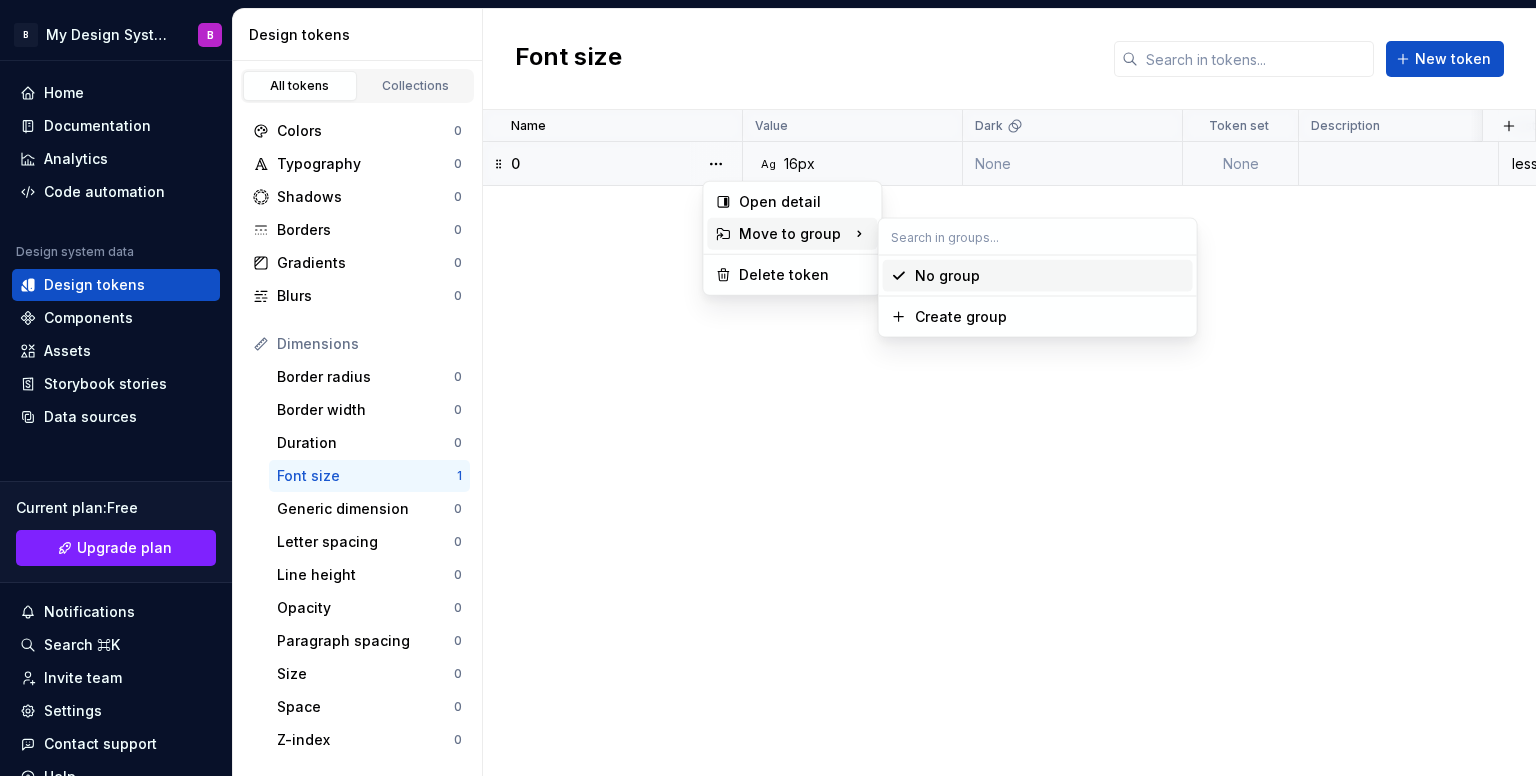 click on "Move to group" at bounding box center (792, 234) 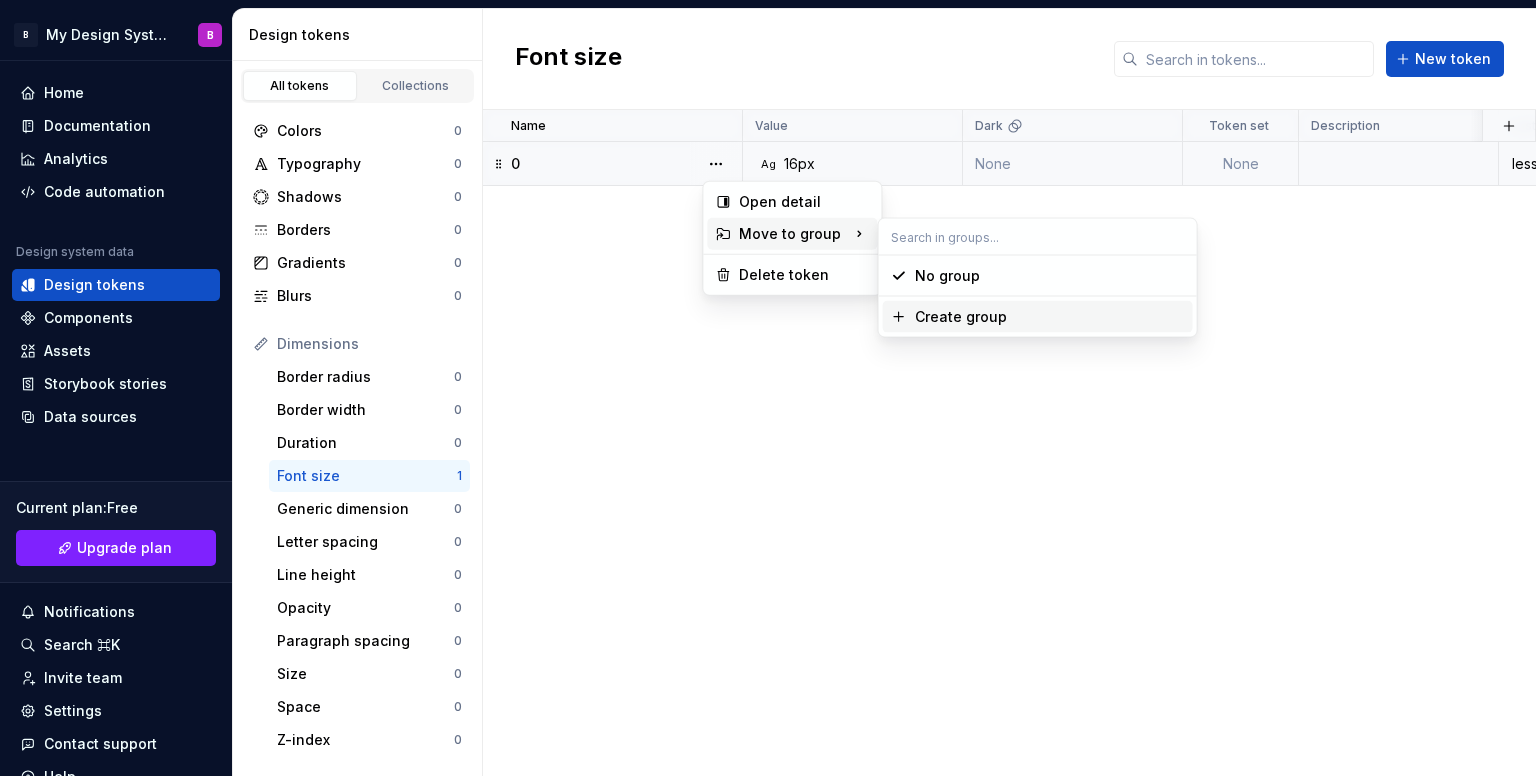 click on "Create group" at bounding box center [961, 317] 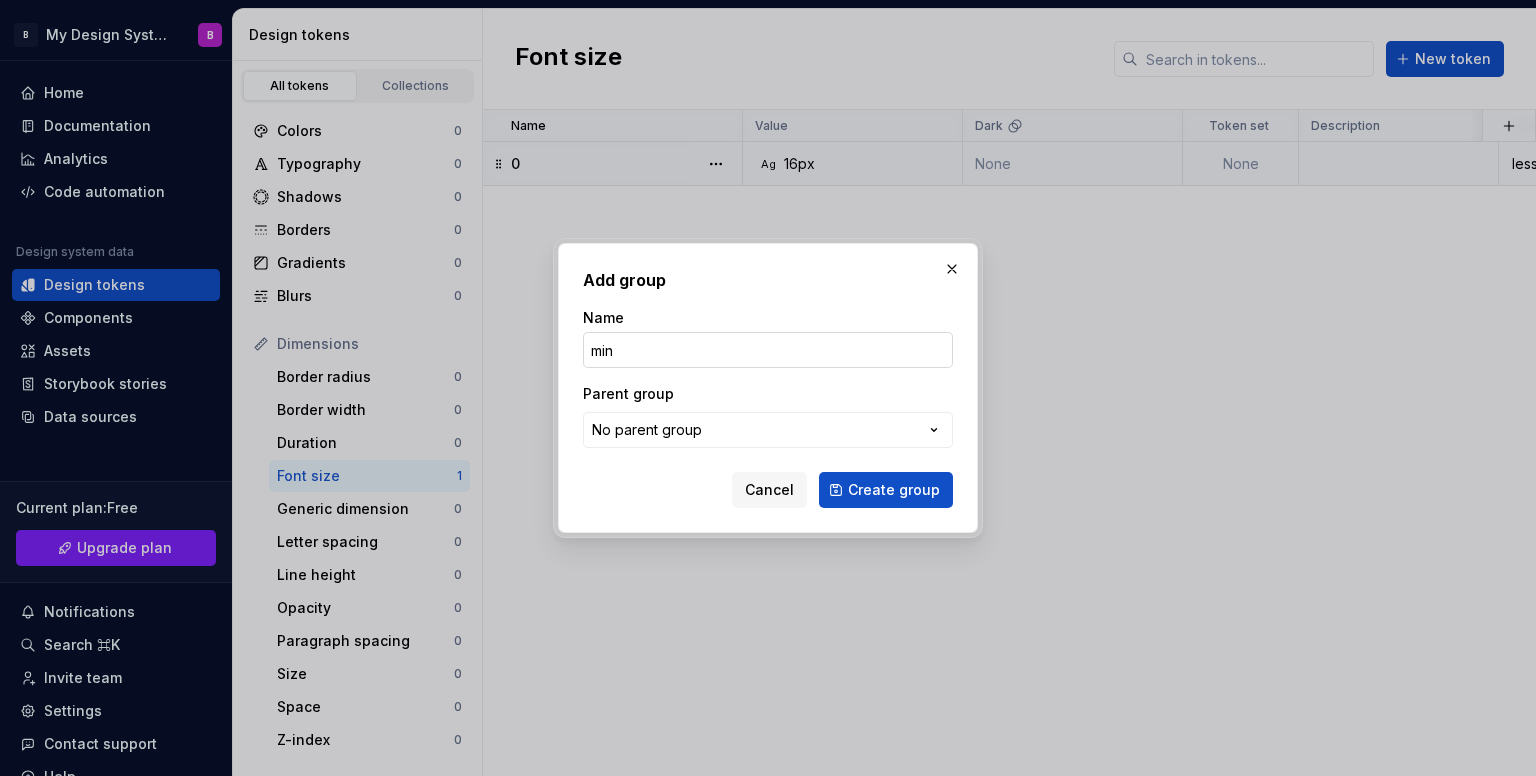 click on "min" at bounding box center [768, 350] 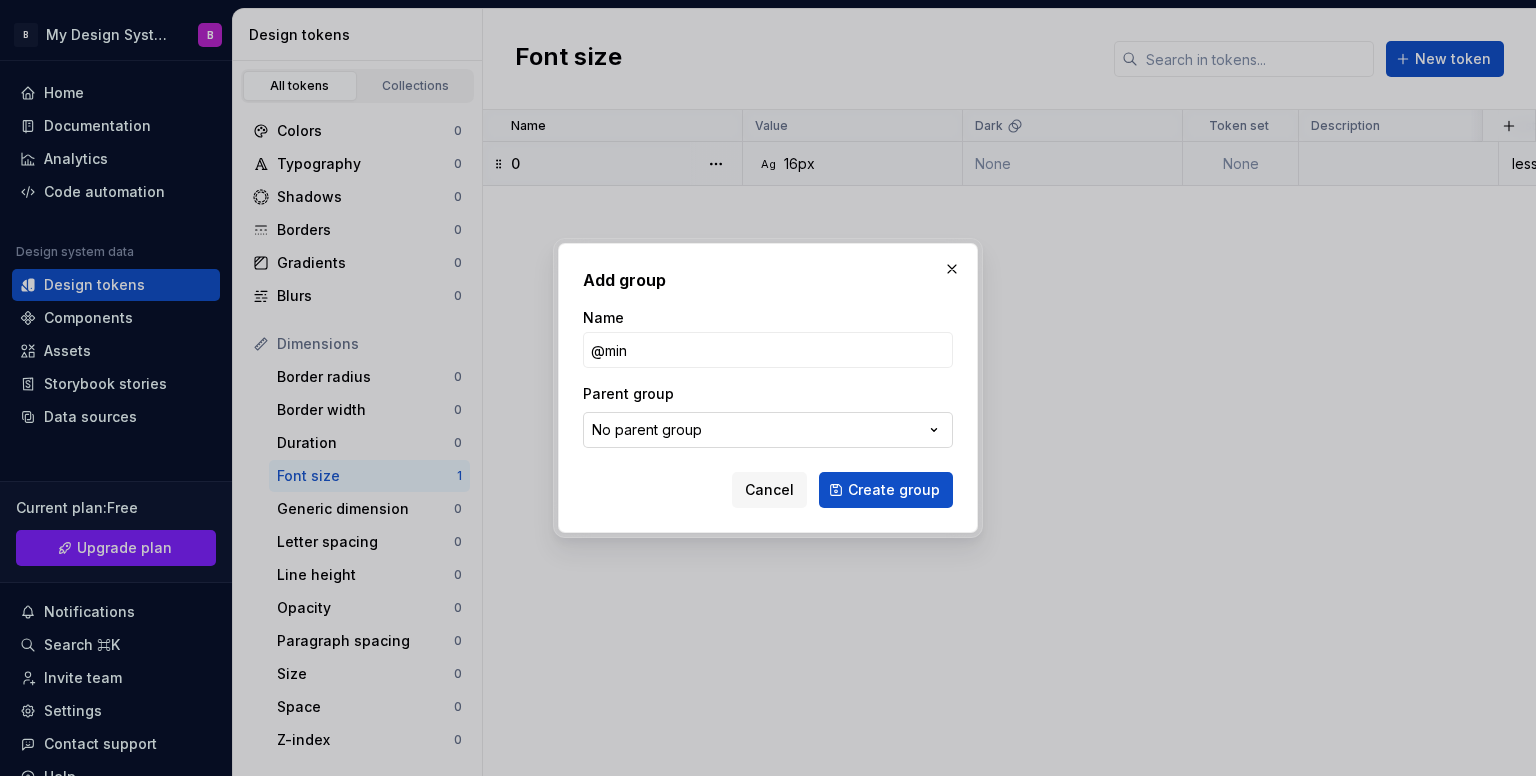 type on "@min" 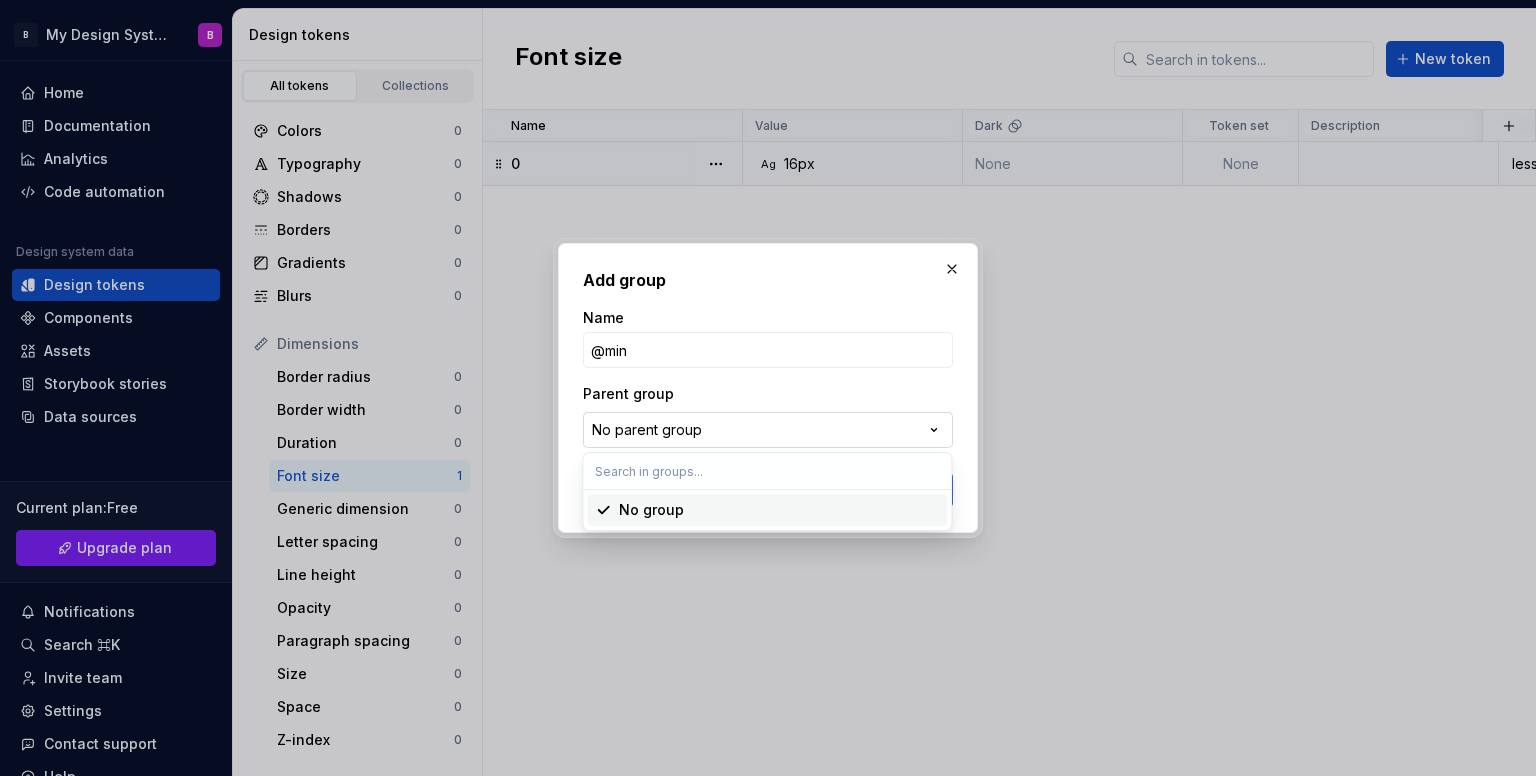 click on "Add group Name @min Parent group No parent group Cancel Create group" at bounding box center (768, 388) 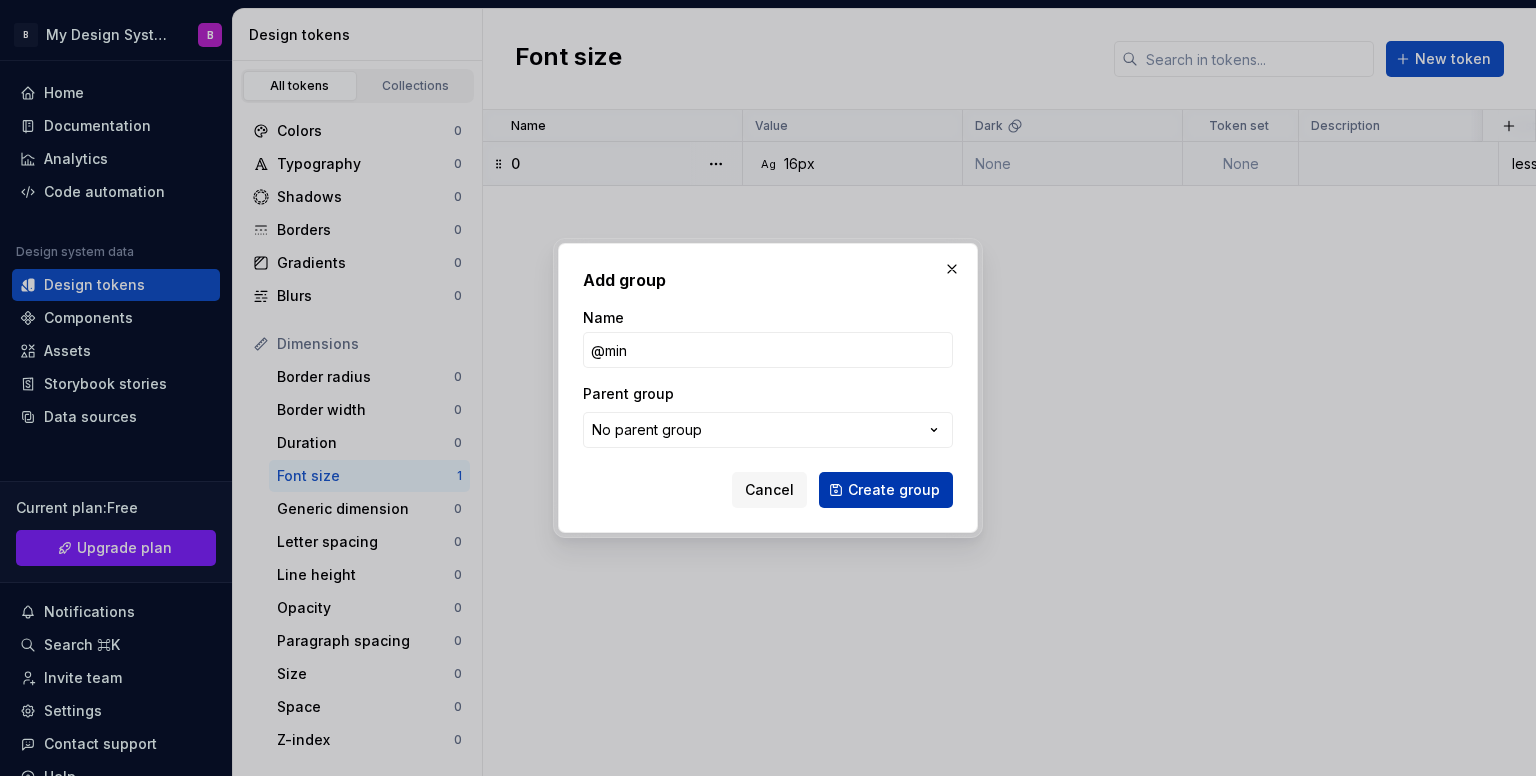 click on "Create group" at bounding box center [886, 490] 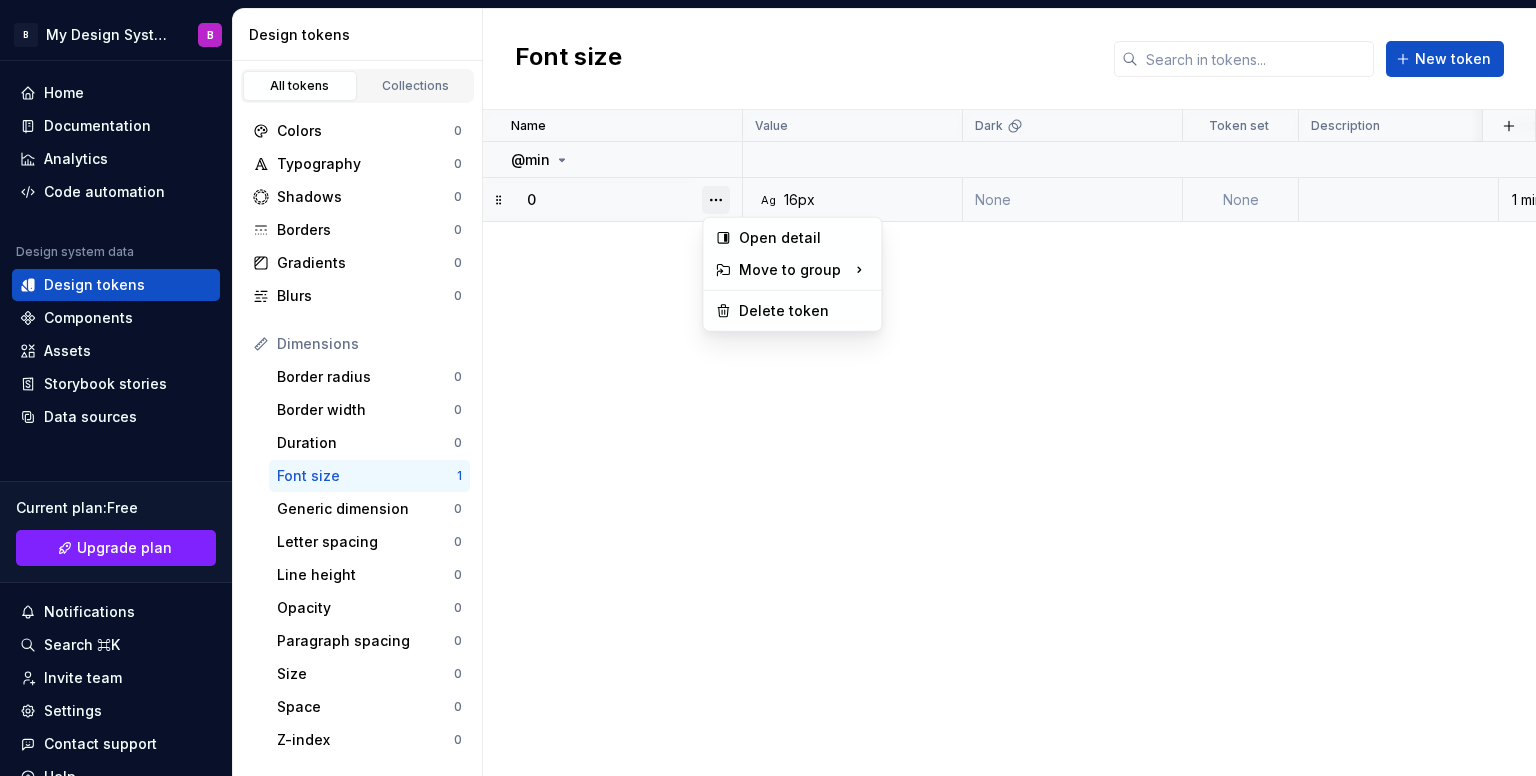 click at bounding box center (716, 200) 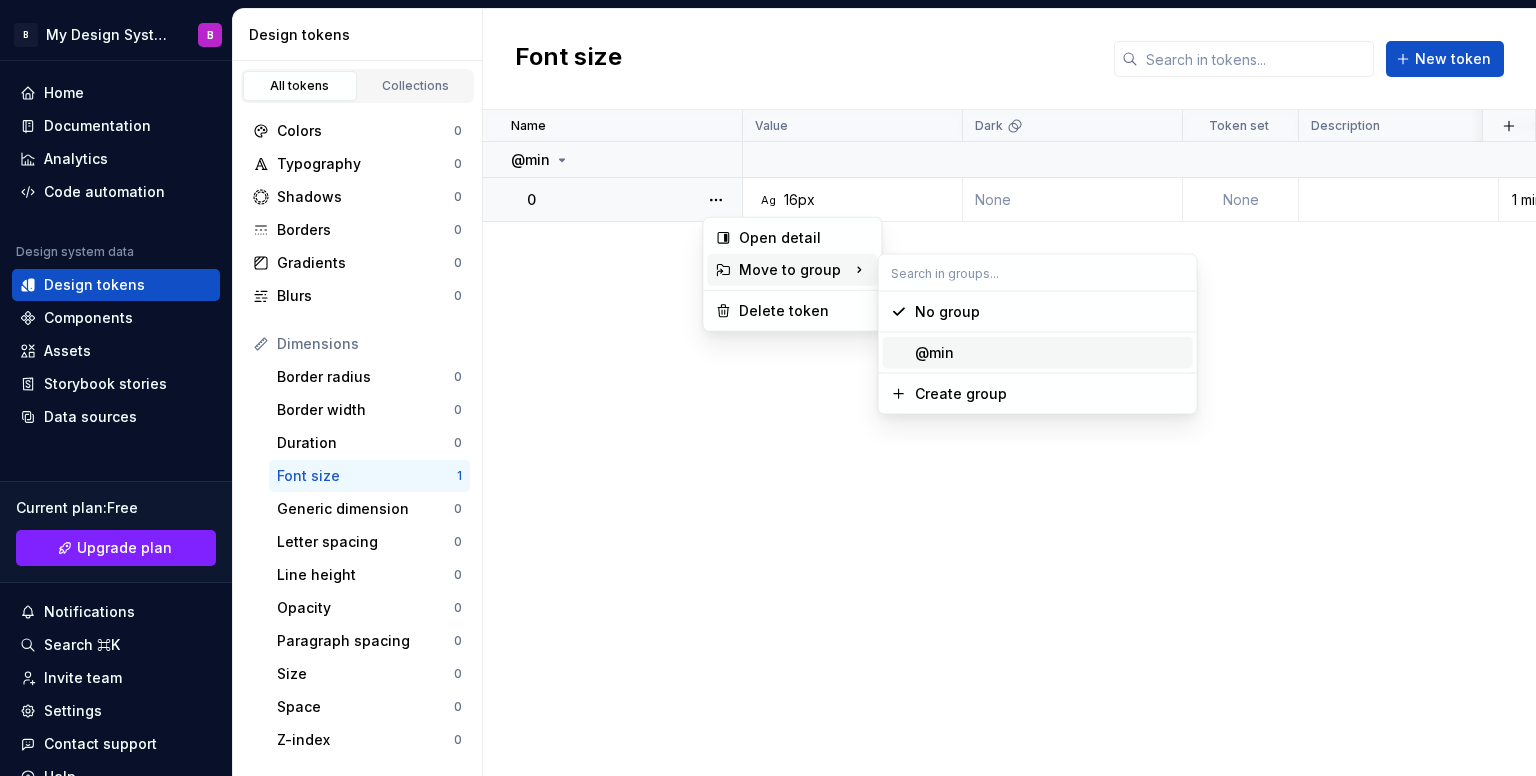 click on "@min" at bounding box center (1050, 353) 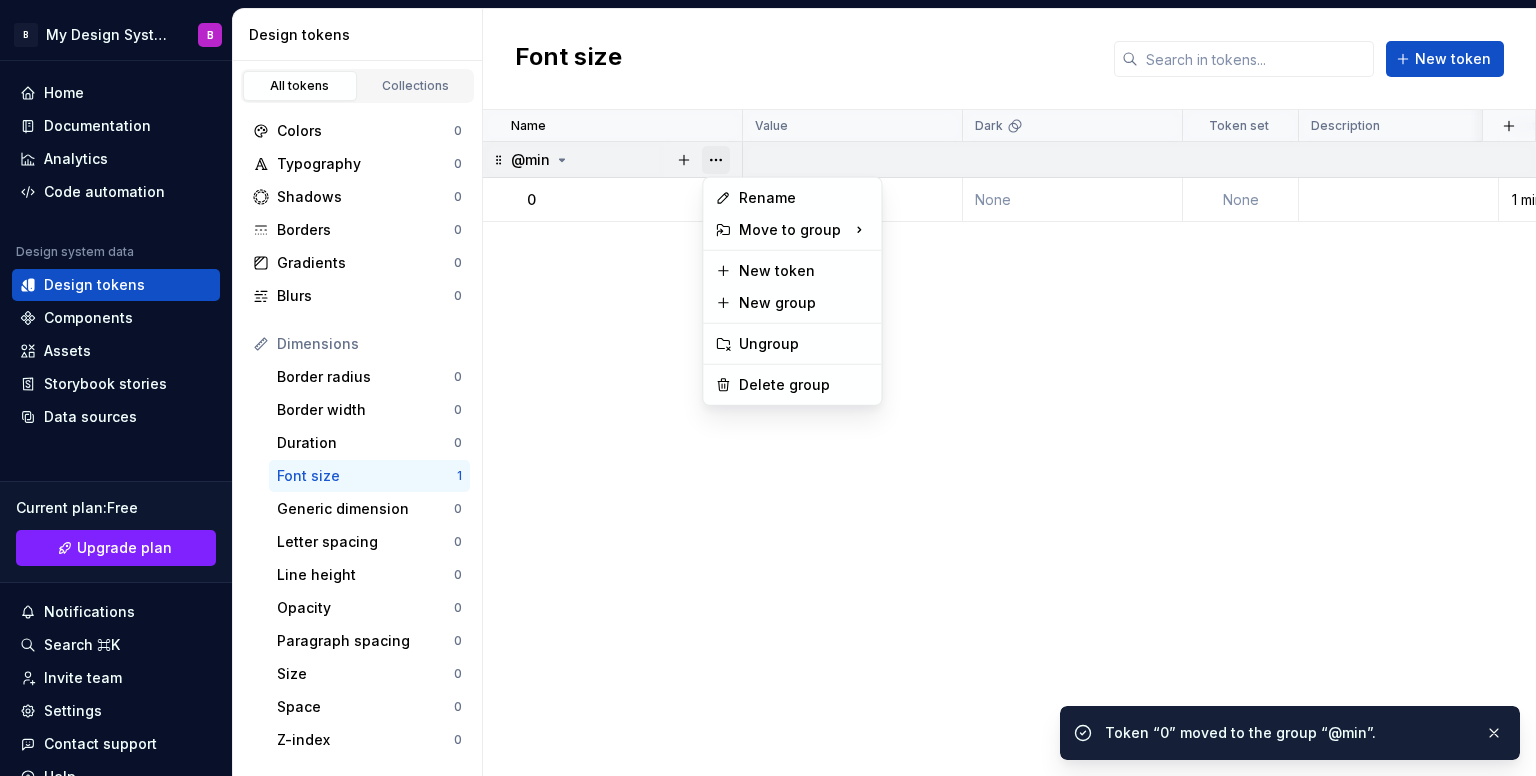 click at bounding box center (716, 160) 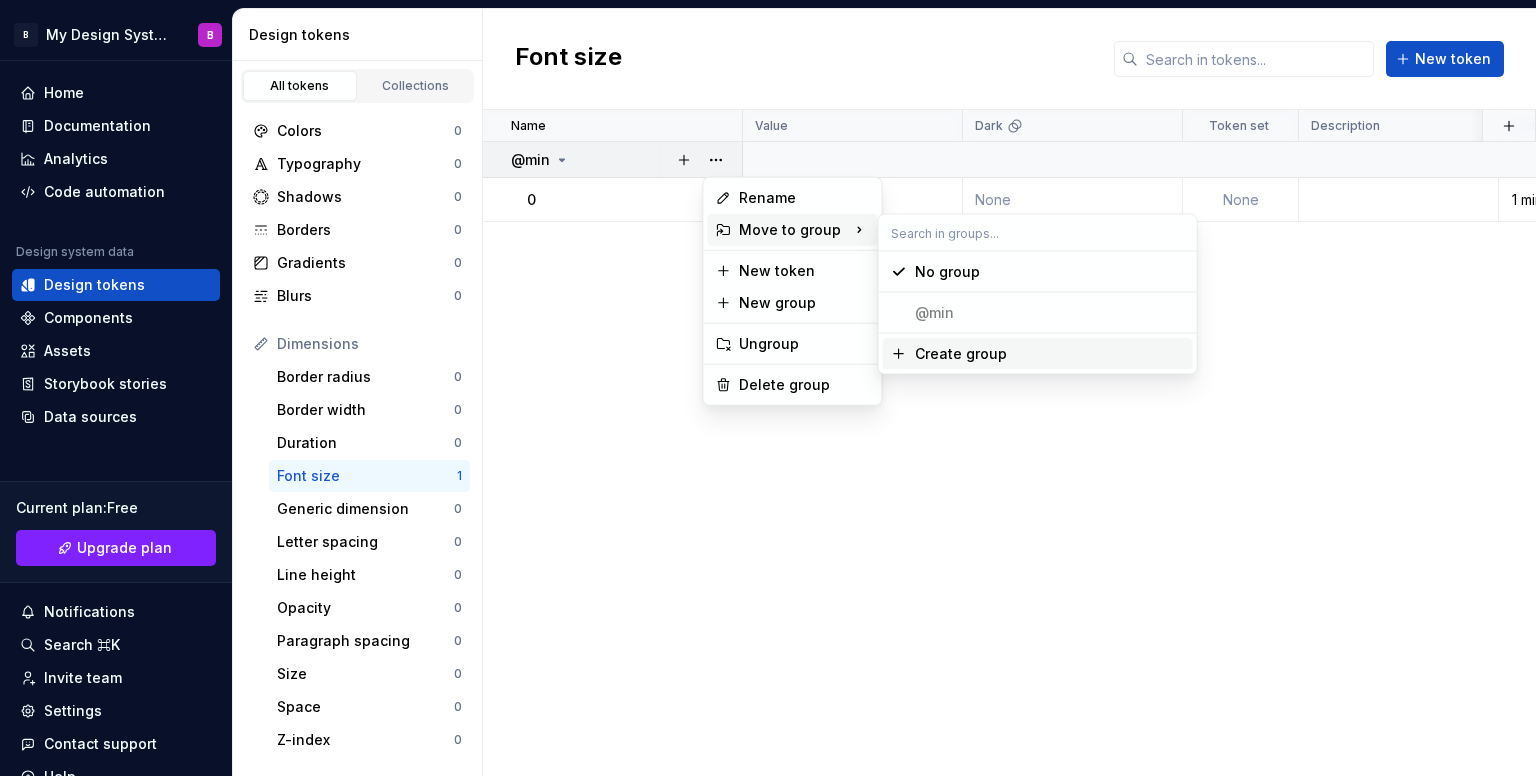 click on "Create group" at bounding box center [1050, 354] 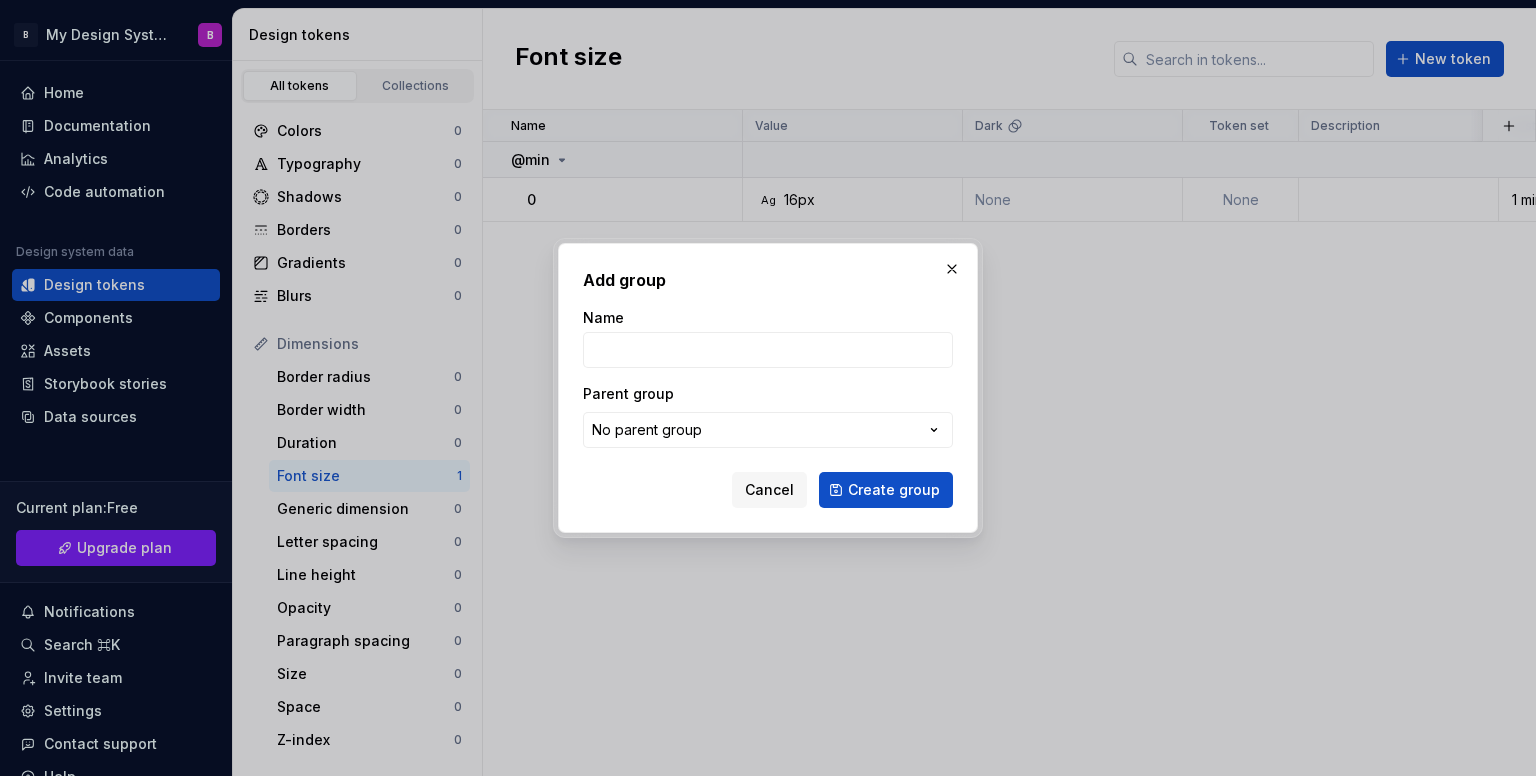 click on "Add group Name Parent group No parent group Cancel Create group" at bounding box center (768, 388) 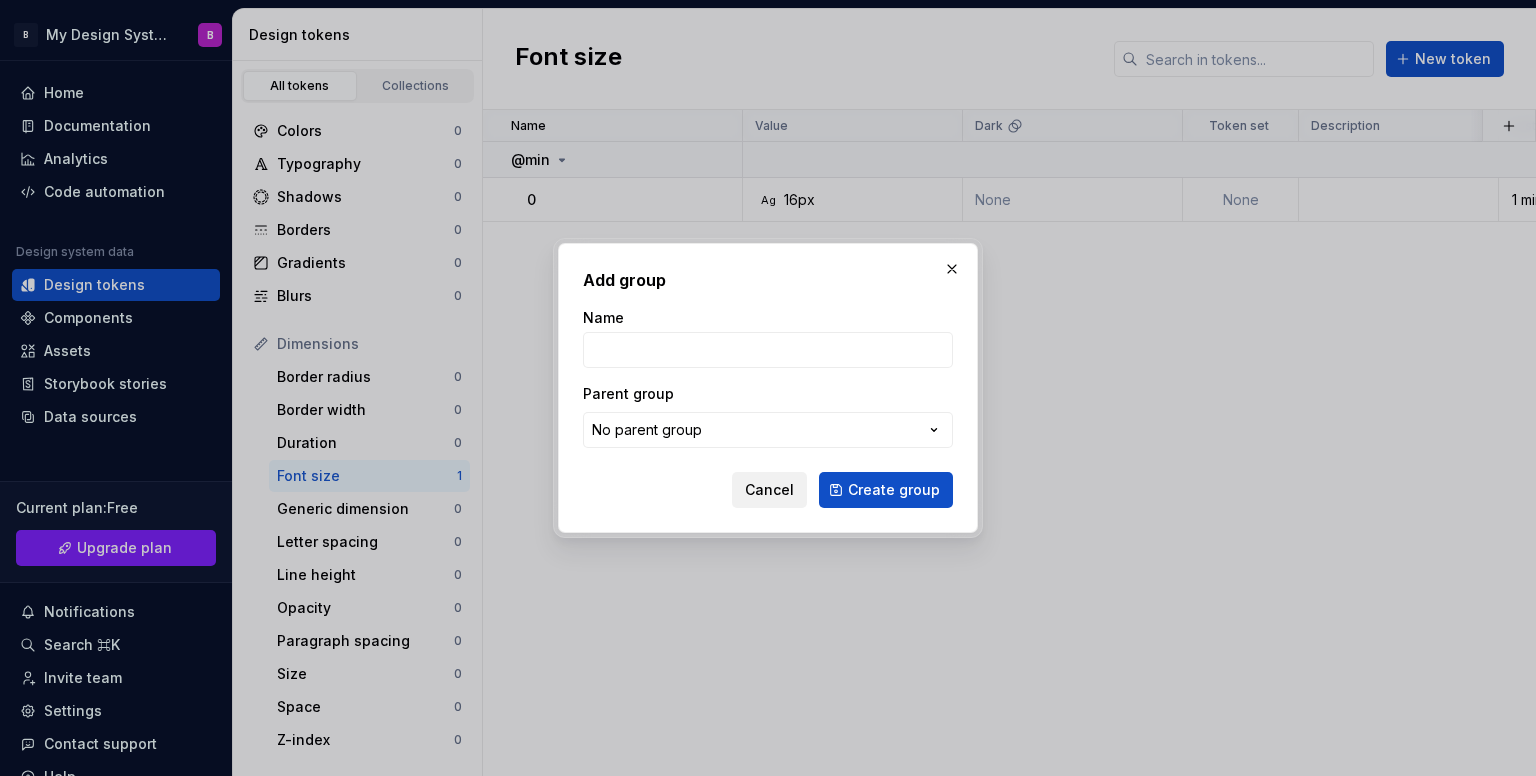 click on "Cancel" at bounding box center [769, 490] 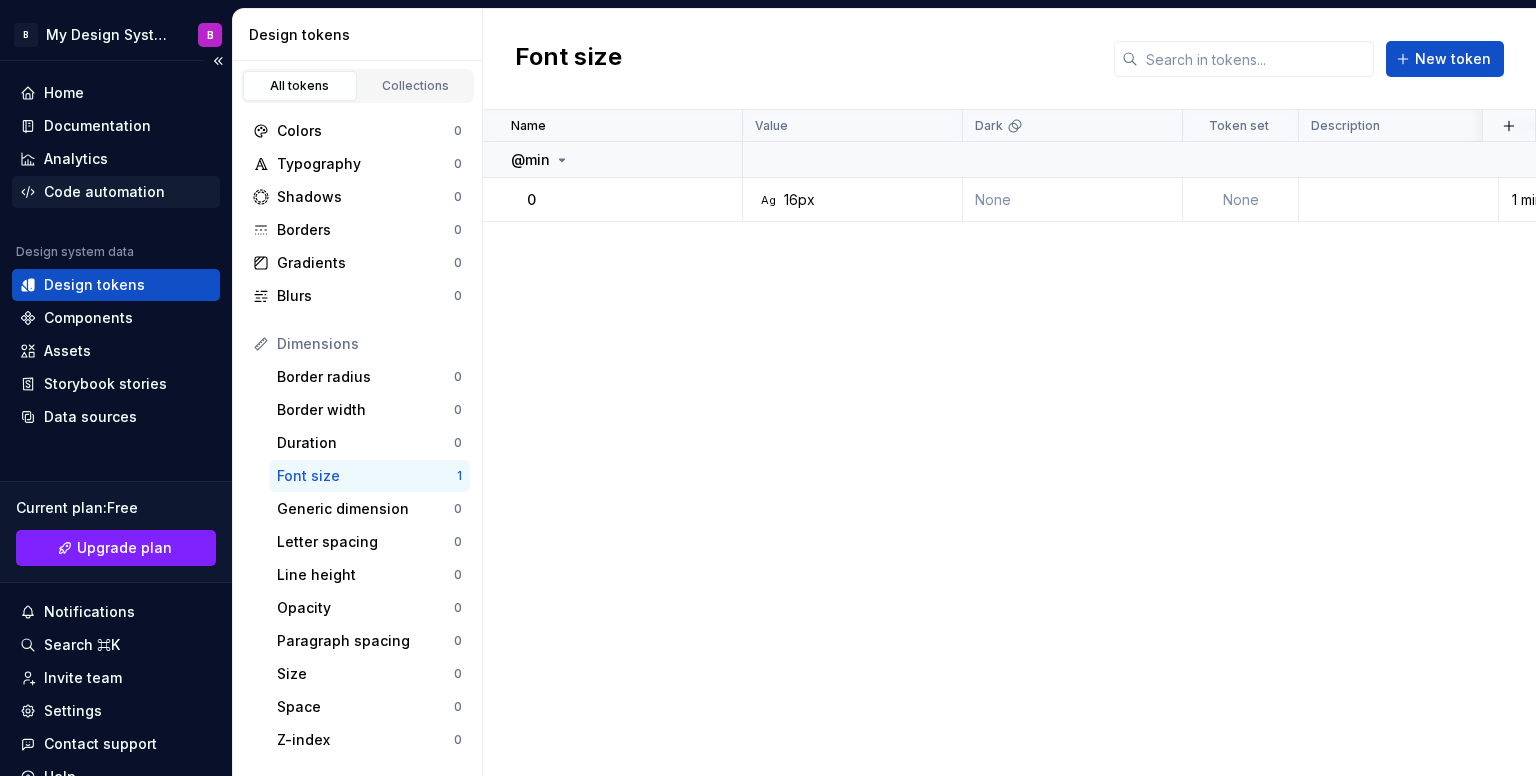 click on "Code automation" at bounding box center (104, 192) 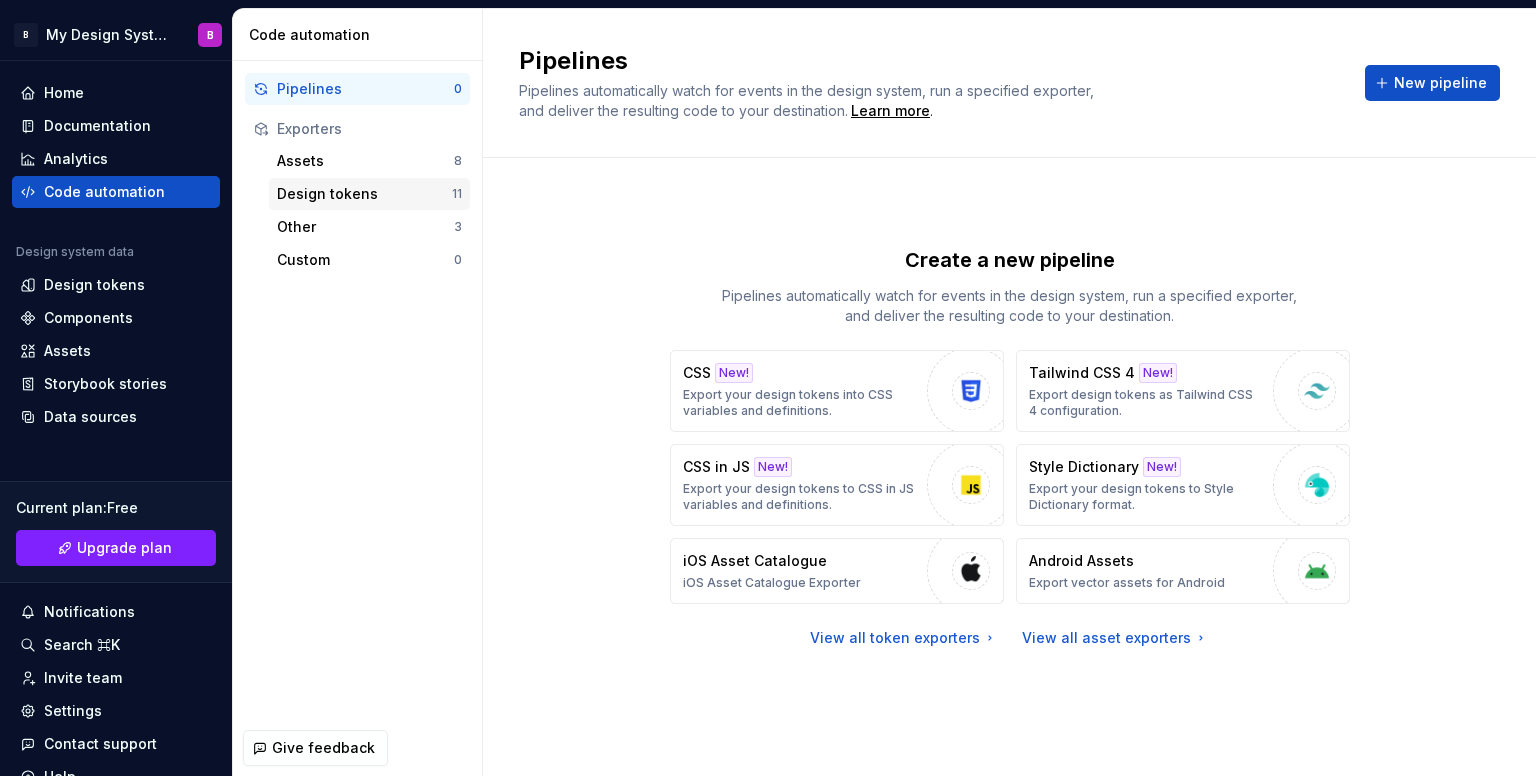 click on "Design tokens" at bounding box center [364, 194] 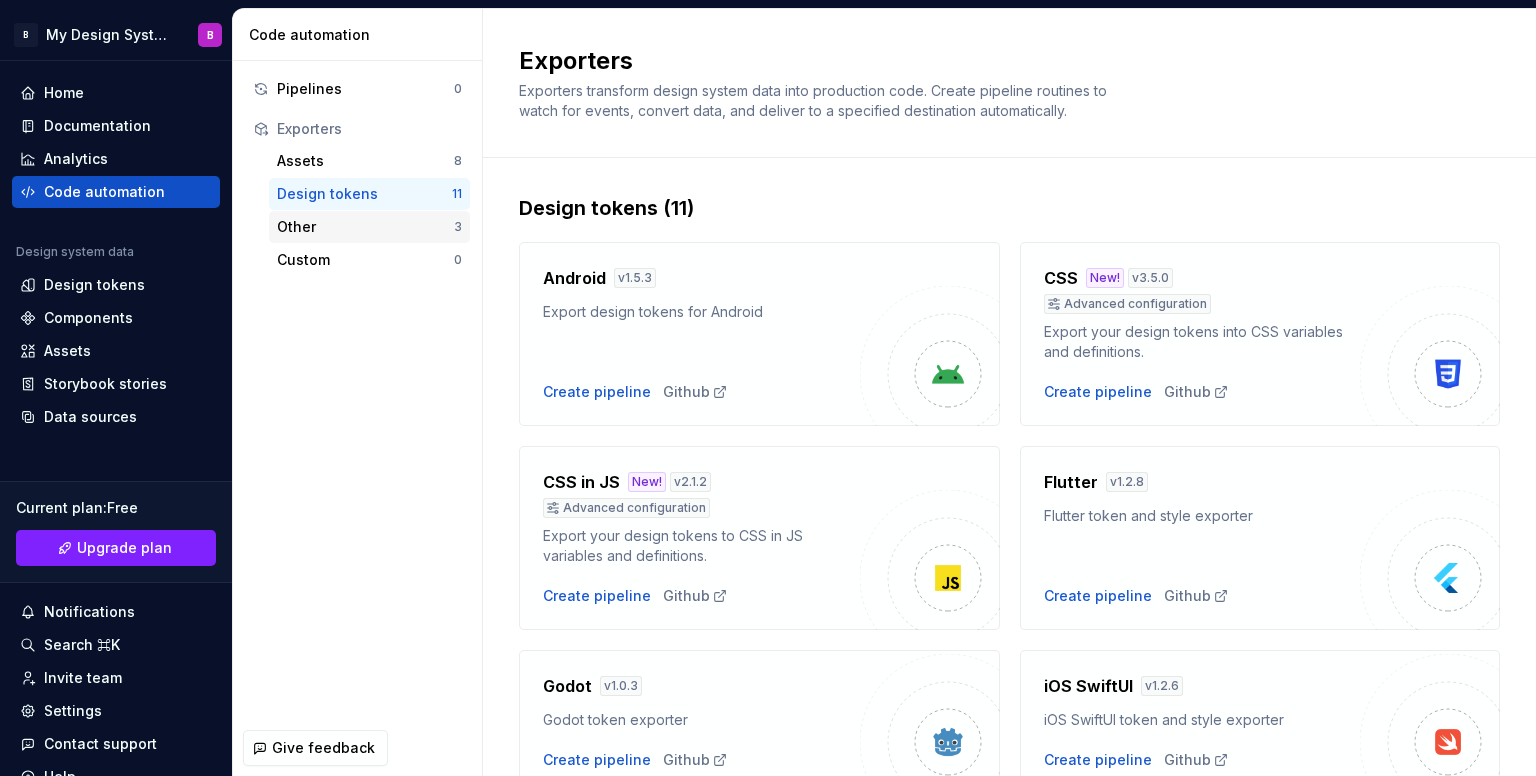 click on "Other" at bounding box center [365, 227] 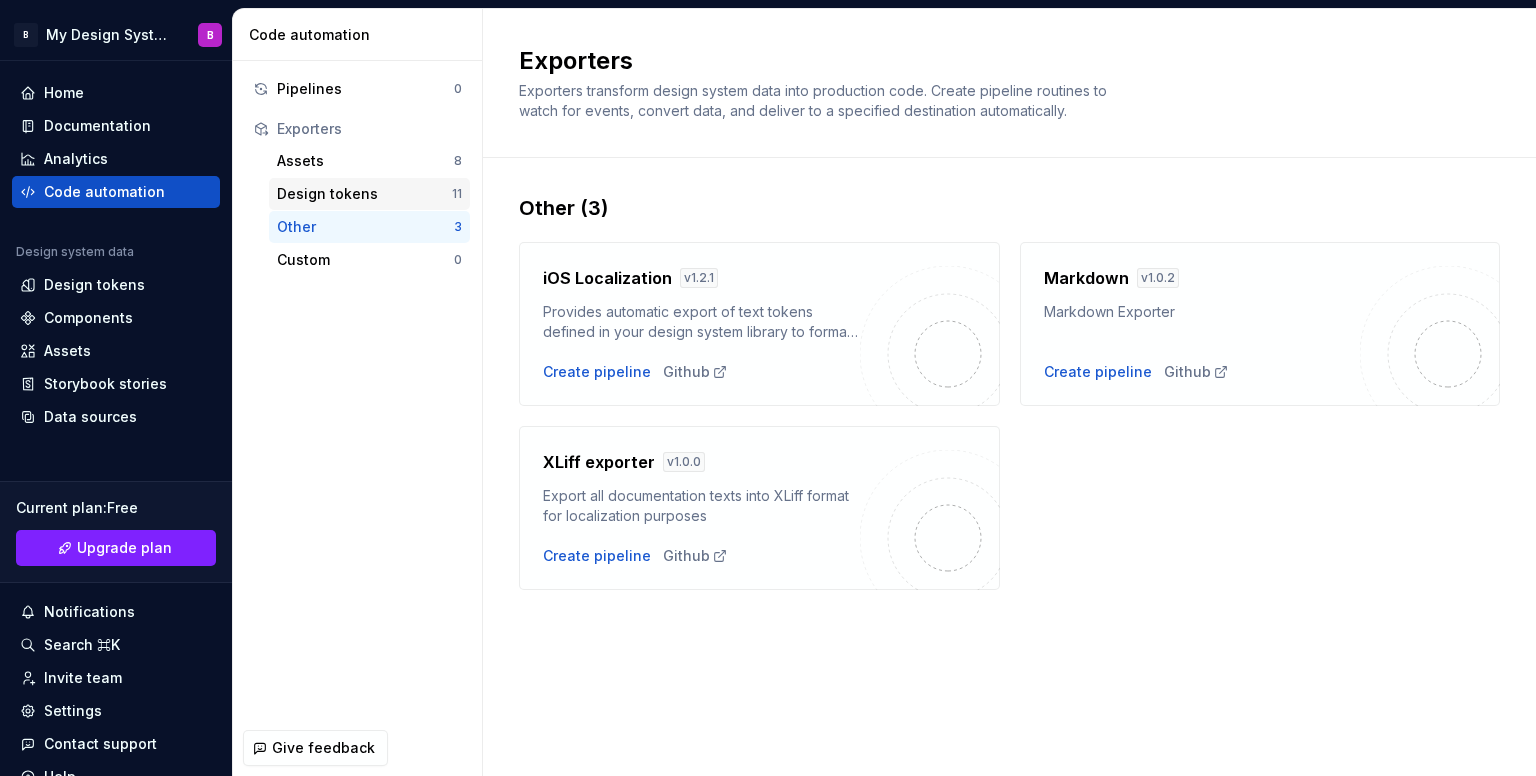 click on "Design tokens" at bounding box center [364, 194] 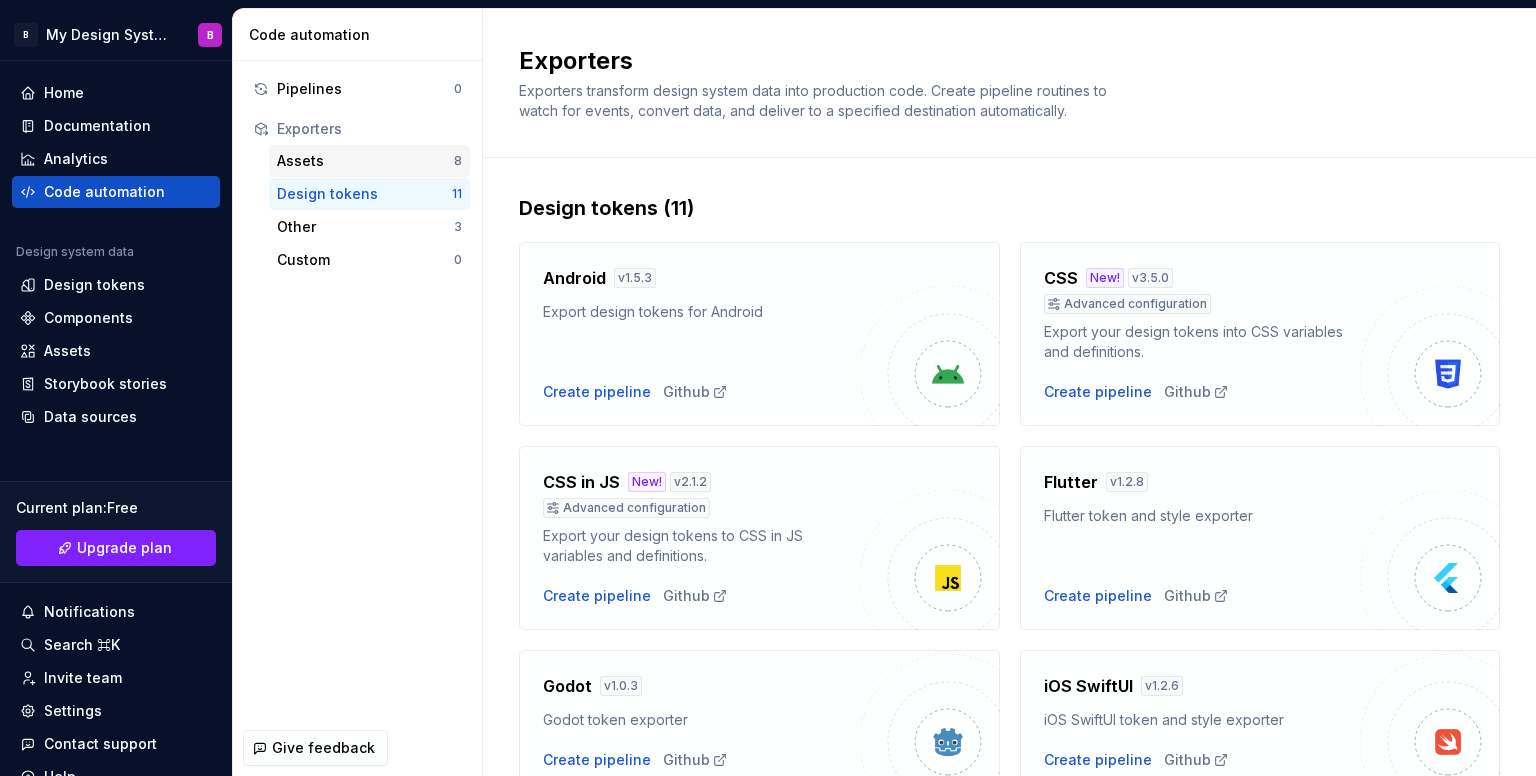 click on "Assets" at bounding box center (365, 161) 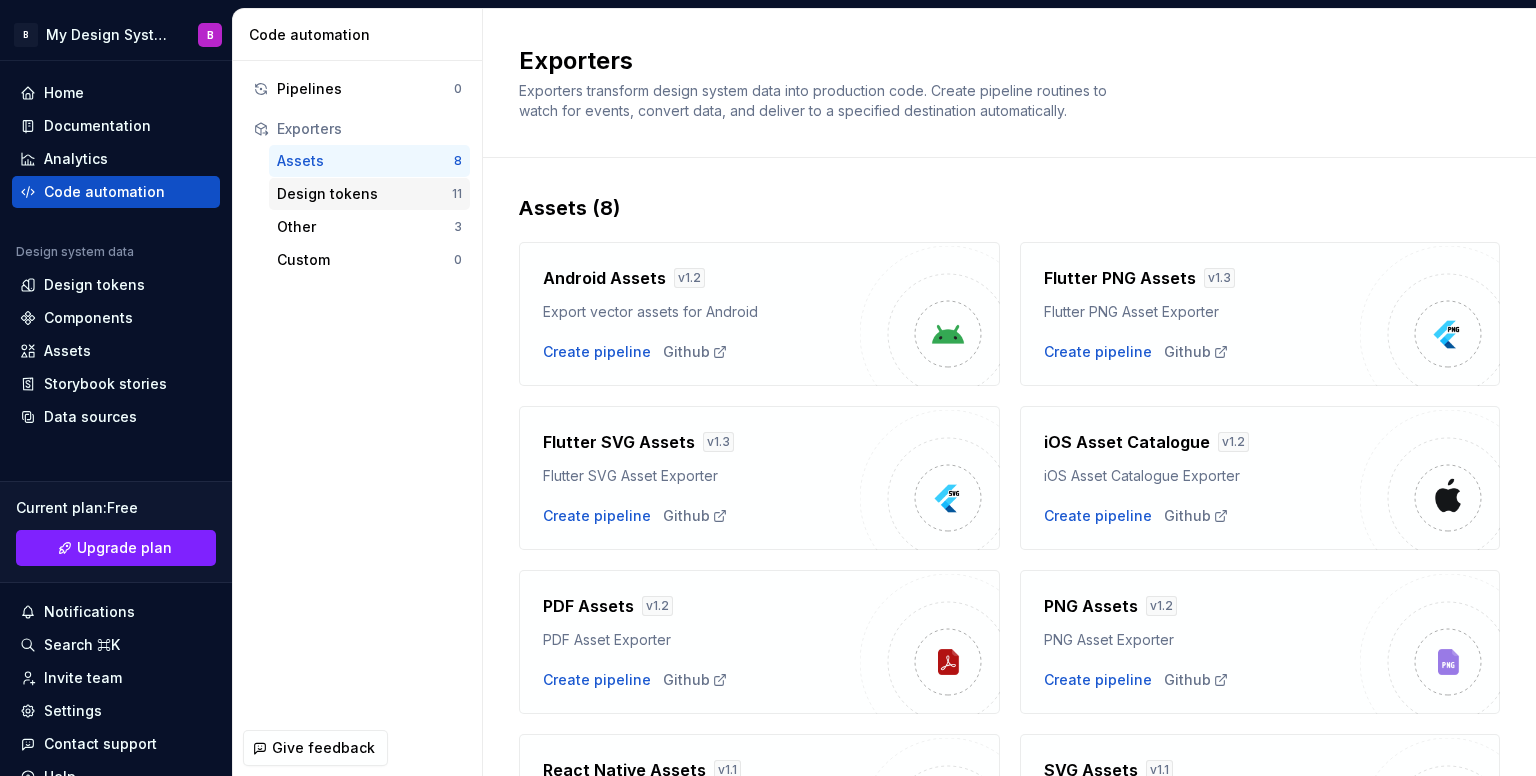 click on "Design tokens" at bounding box center (364, 194) 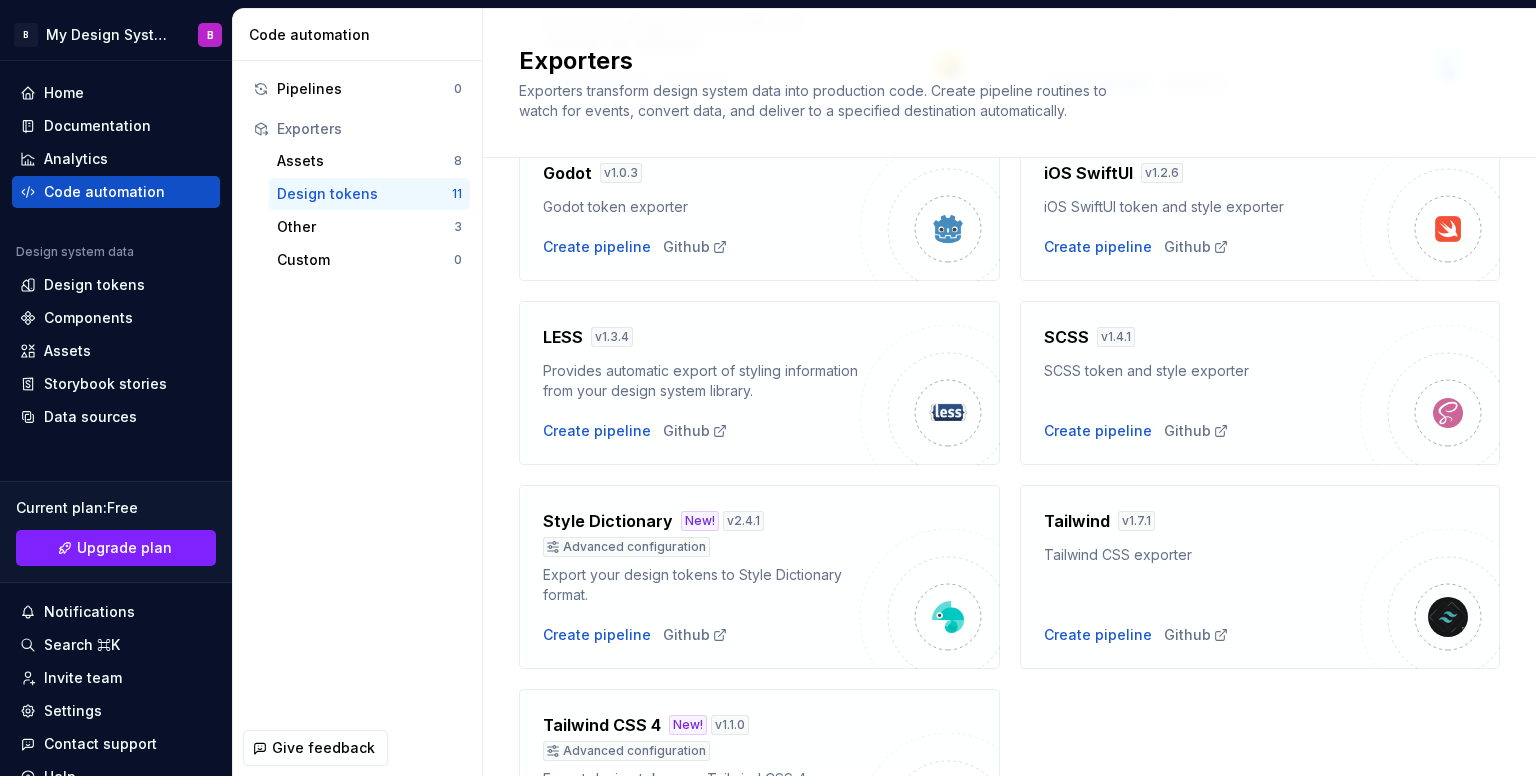 scroll, scrollTop: 685, scrollLeft: 0, axis: vertical 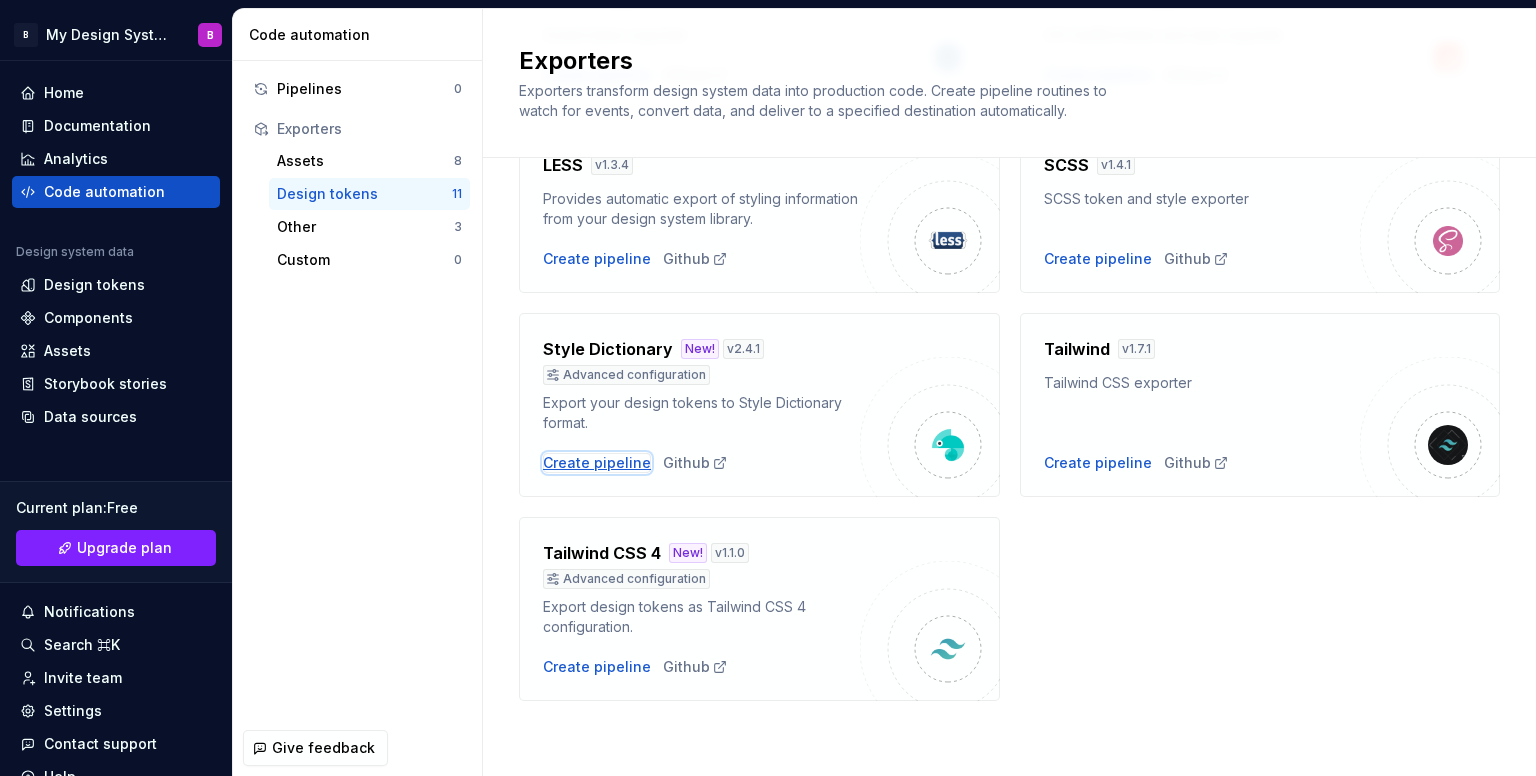 click on "Create pipeline" at bounding box center [597, 463] 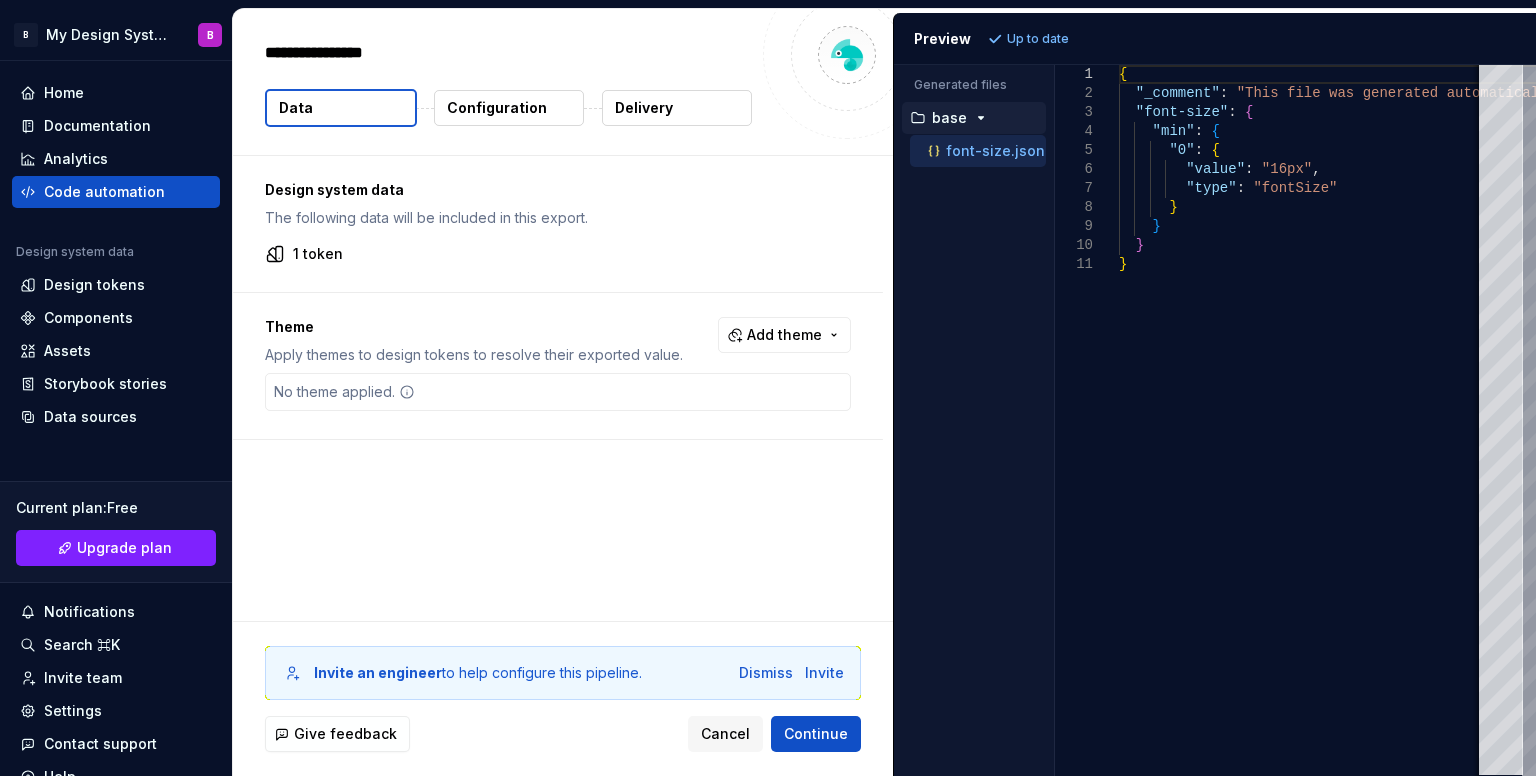 type on "*" 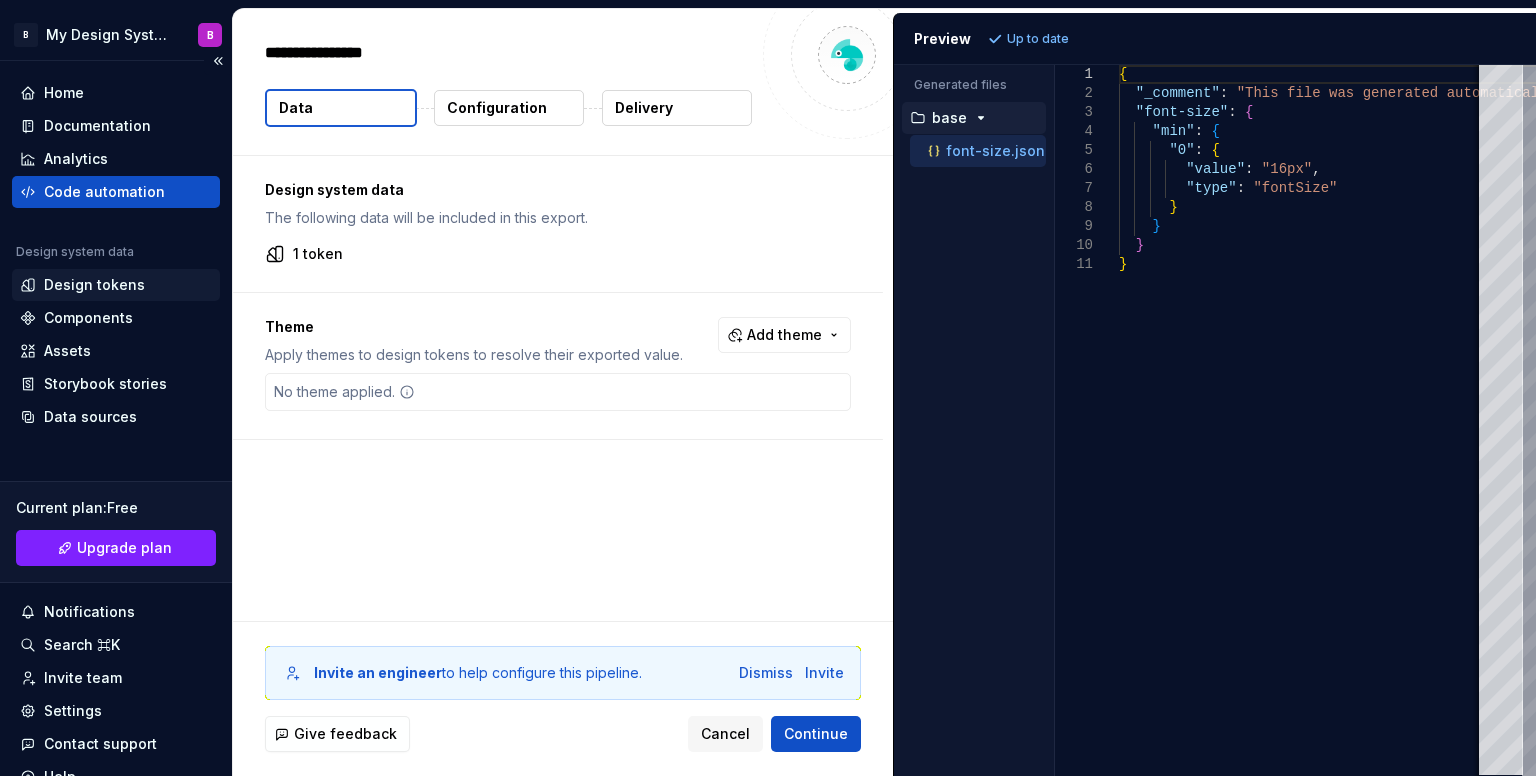 click on "Design tokens" at bounding box center [94, 285] 